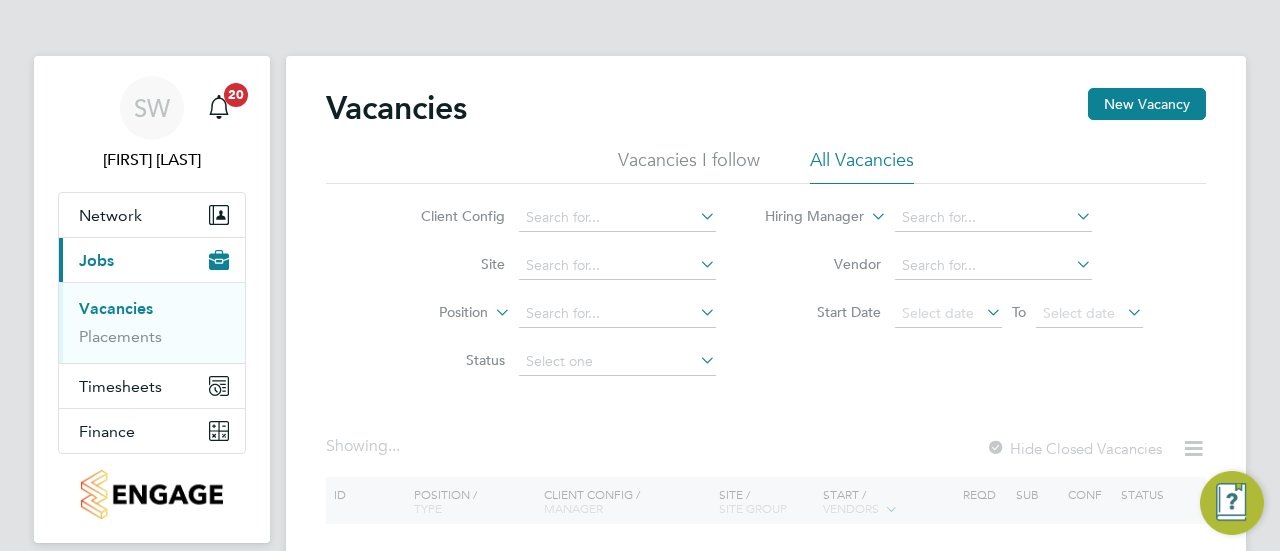 scroll, scrollTop: 0, scrollLeft: 0, axis: both 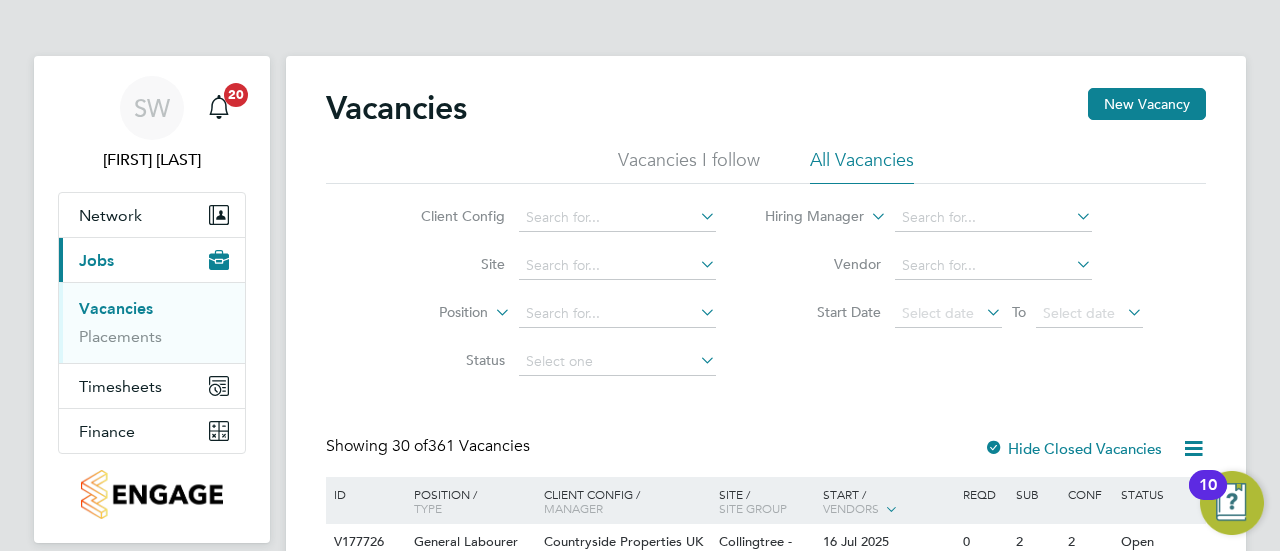 click on "Client Config     Site     Position     Status   Hiring Manager     Vendor   Start Date
Select date
To
Select date" 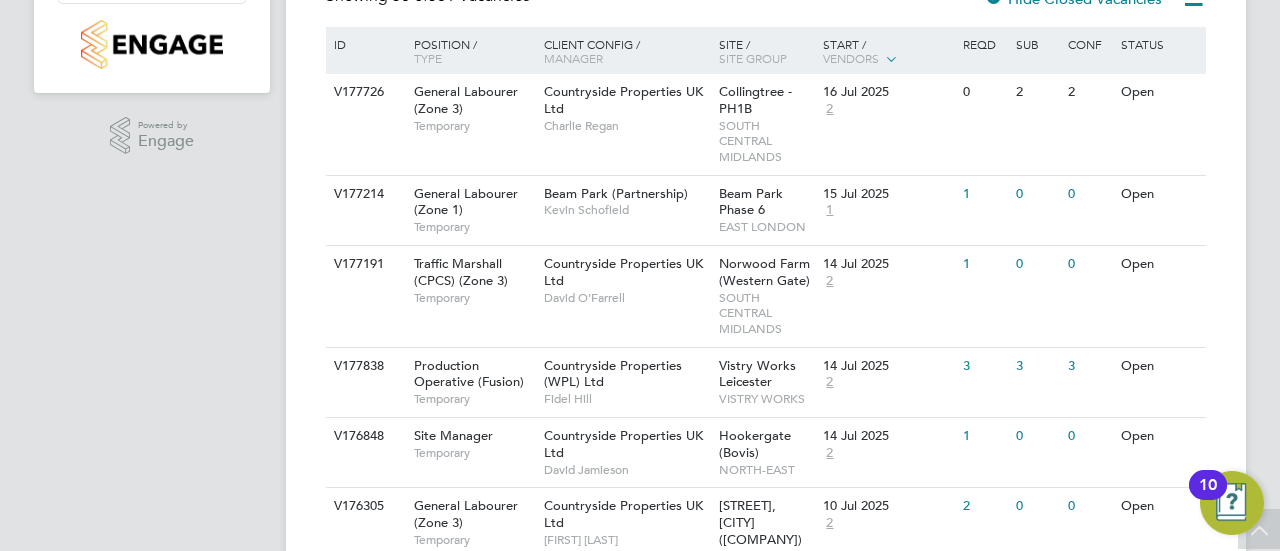 scroll, scrollTop: 0, scrollLeft: 0, axis: both 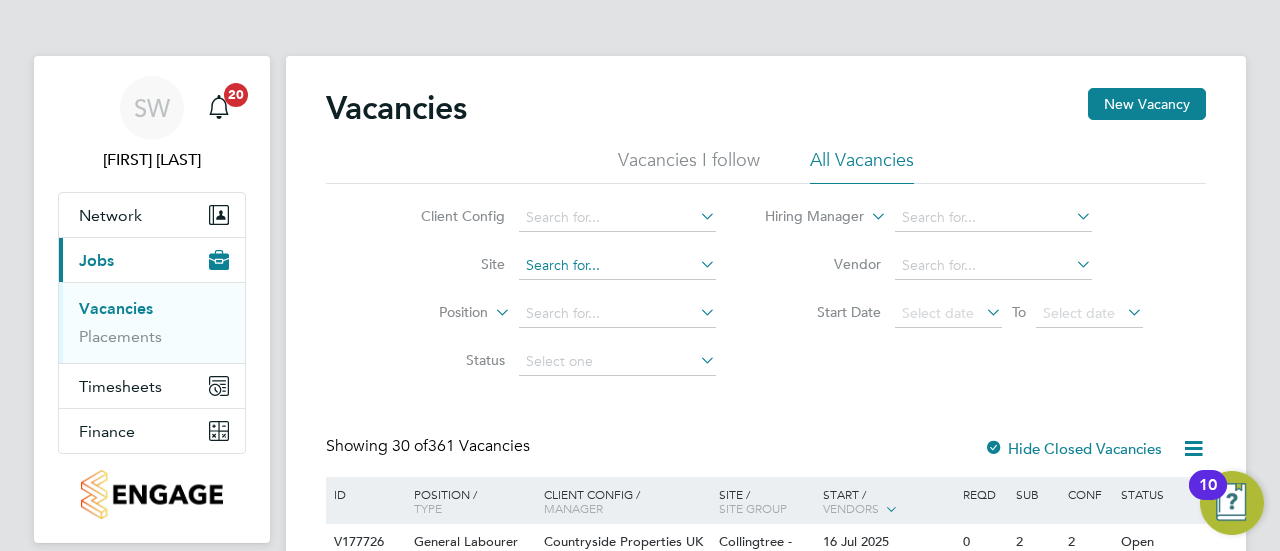click 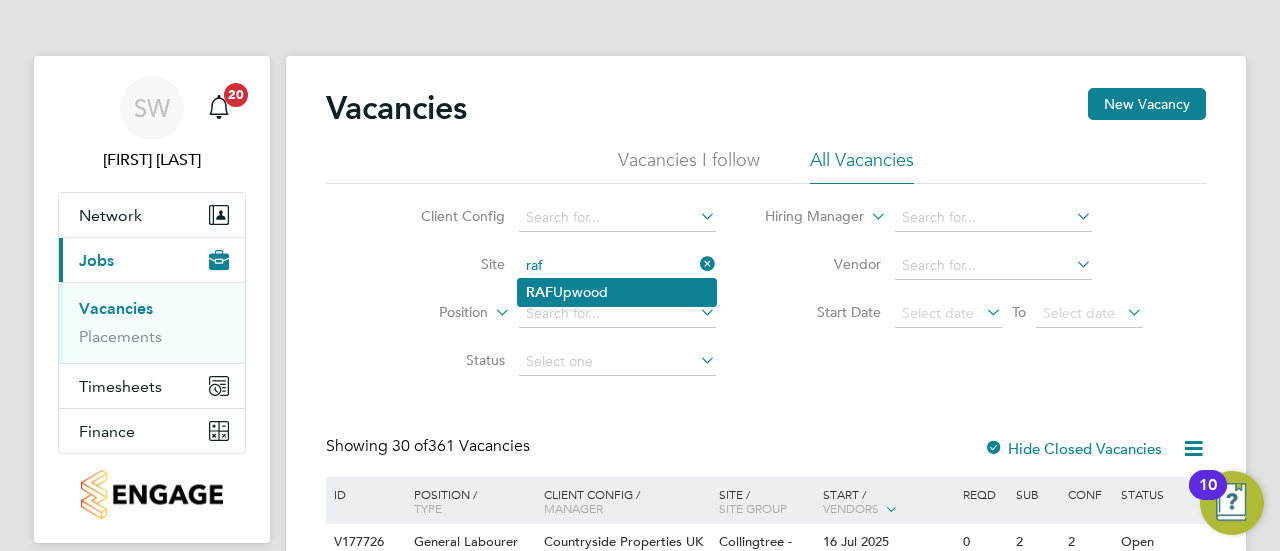 type on "raf" 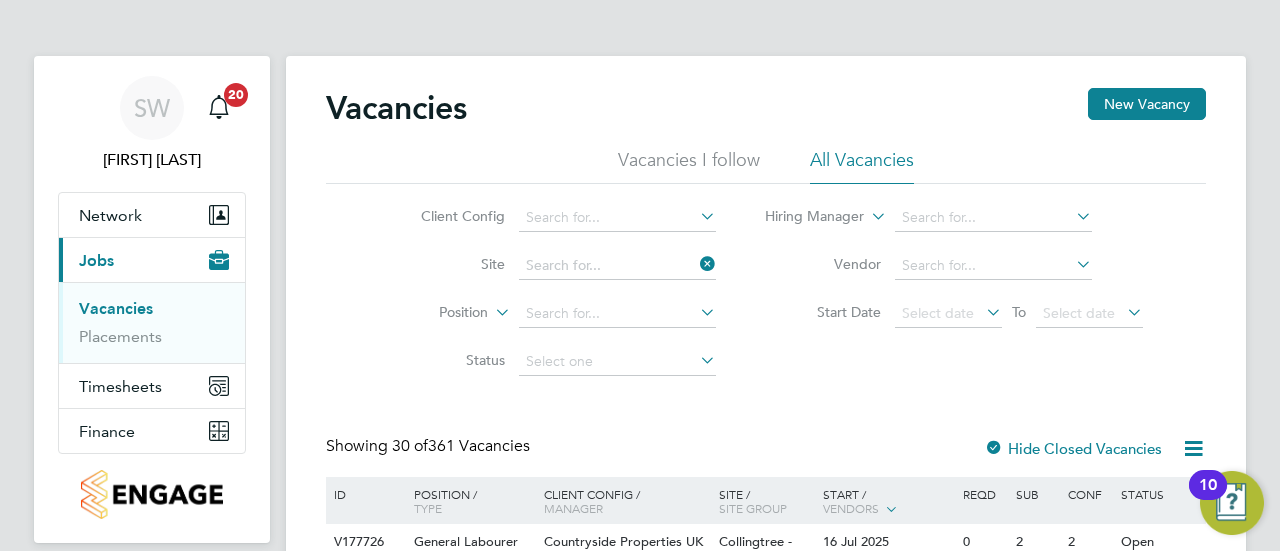 click on "RAF  Upwood" 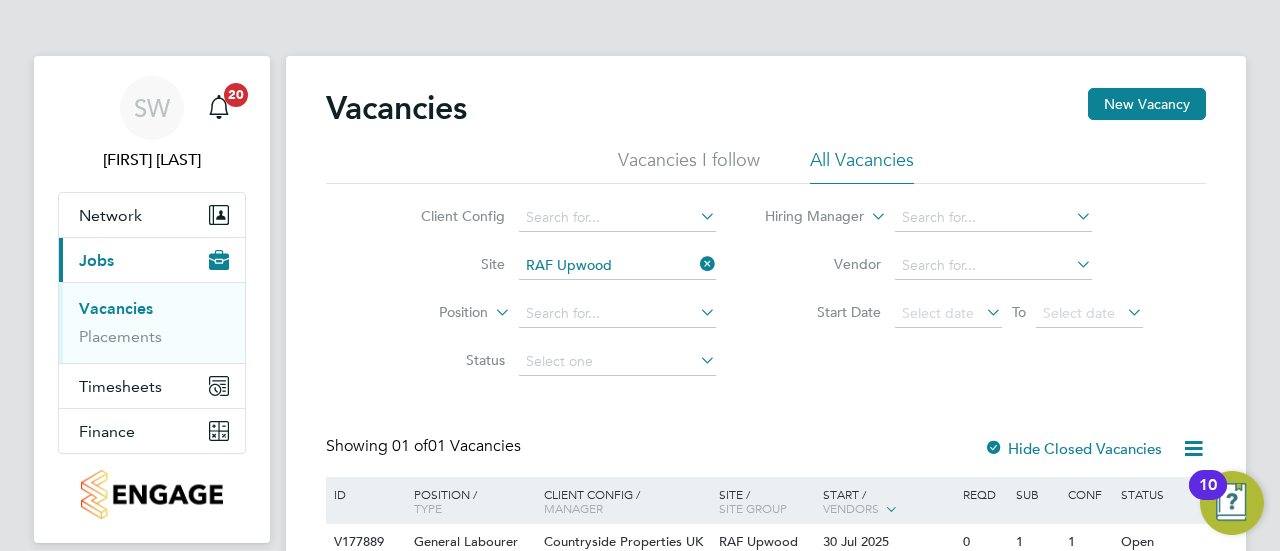 click on "Client Config     Site   RAF Upwood   Position     Status   Hiring Manager     Vendor   Start Date
Select date
To
Select date" 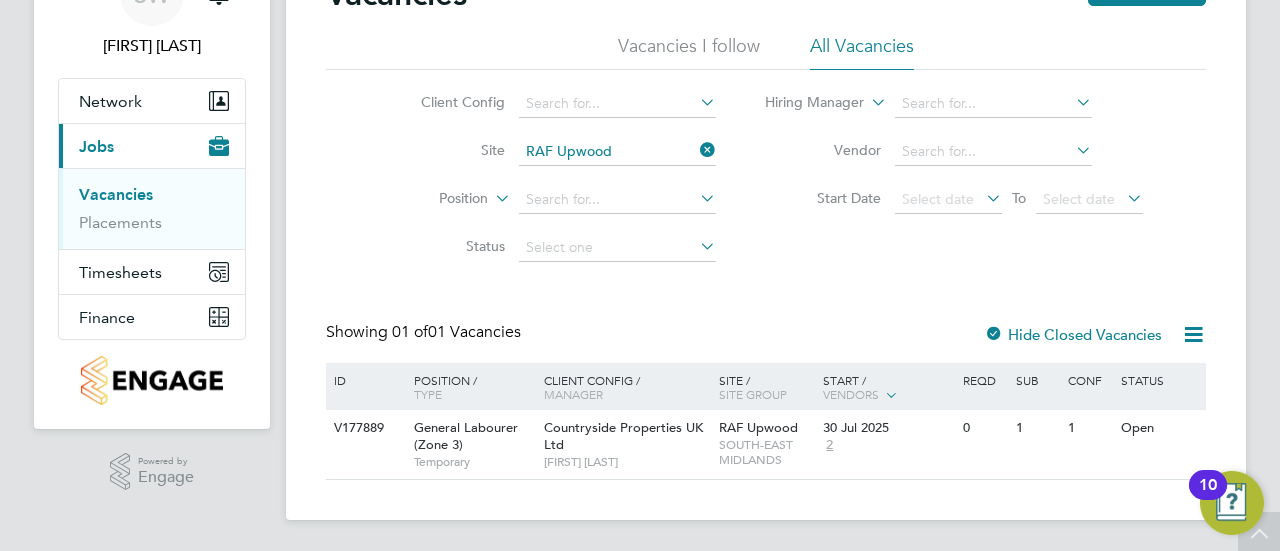 scroll, scrollTop: 112, scrollLeft: 0, axis: vertical 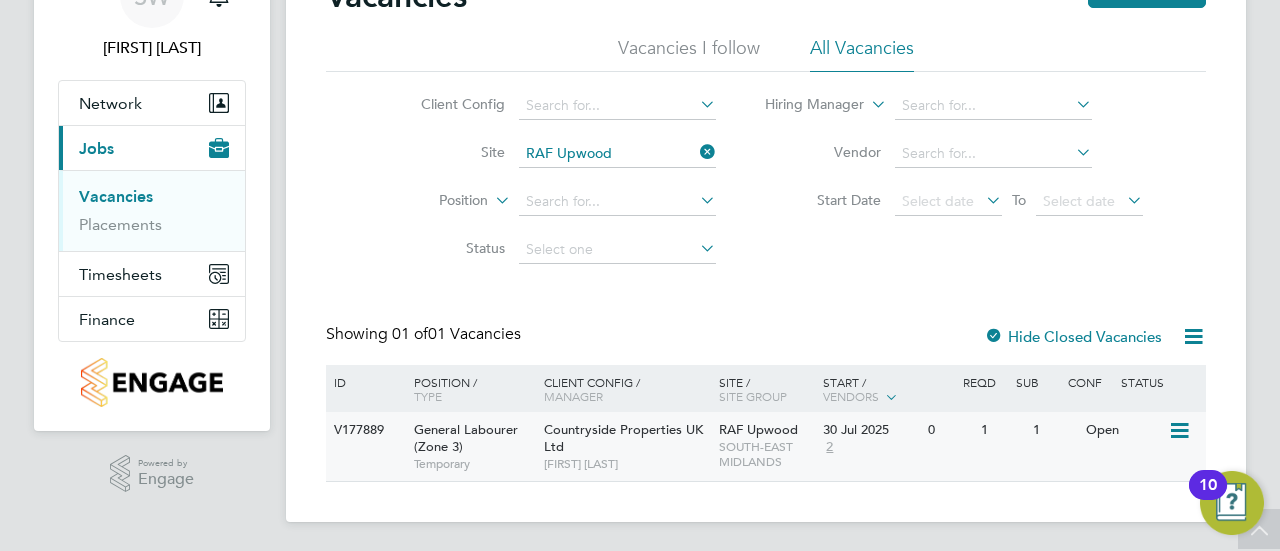 click 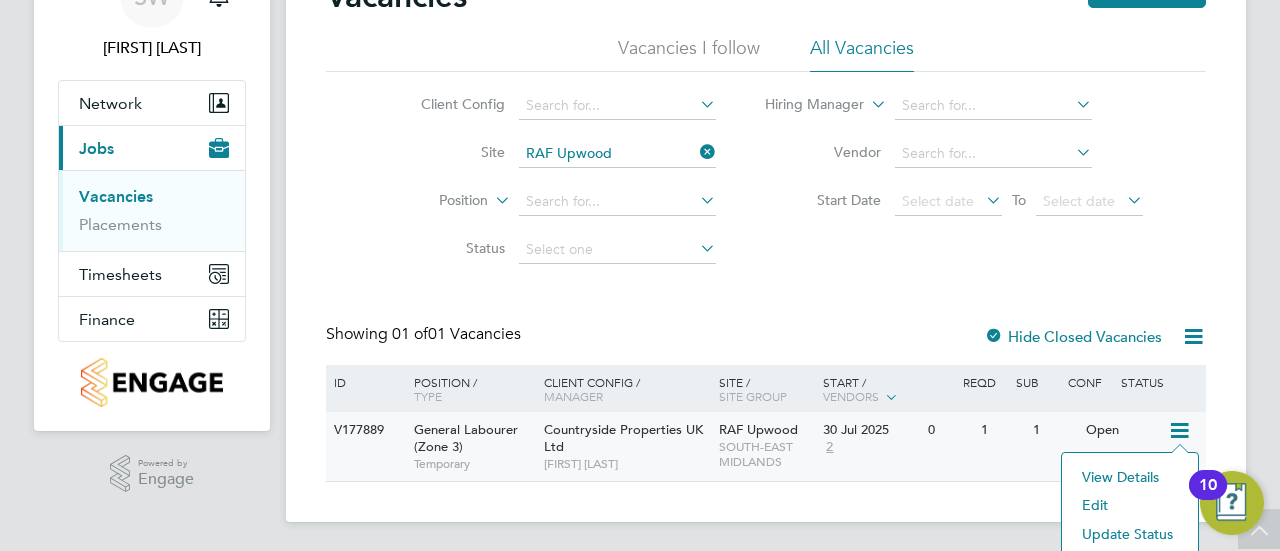 scroll, scrollTop: 118, scrollLeft: 0, axis: vertical 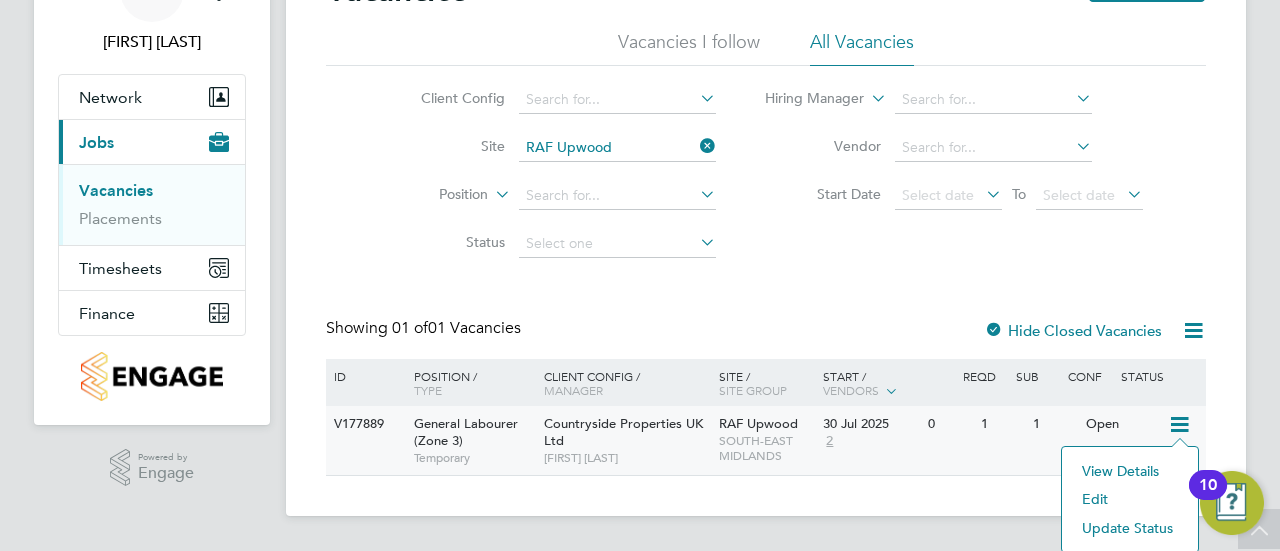 click on "Vacancies New Vacancy Vacancies I follow All Vacancies Client Config     Site   RAF Upwood   Position     Status   Hiring Manager     Vendor   Start Date
Select date
To
Select date
Showing   01 of  01 Vacancies Hide Closed Vacancies ID  Position / Type   Client Config / Manager Site / Site Group Start / Vendors   Reqd Sub Conf Status V177889 General Labourer (Zone 3)   Temporary Countryside Properties UK Ltd   Charlie SlidelRAF Upwood   SOUTH-EAST MIDLANDS 30 Jul 2025 2 0 1 1 Open Show  30  more" 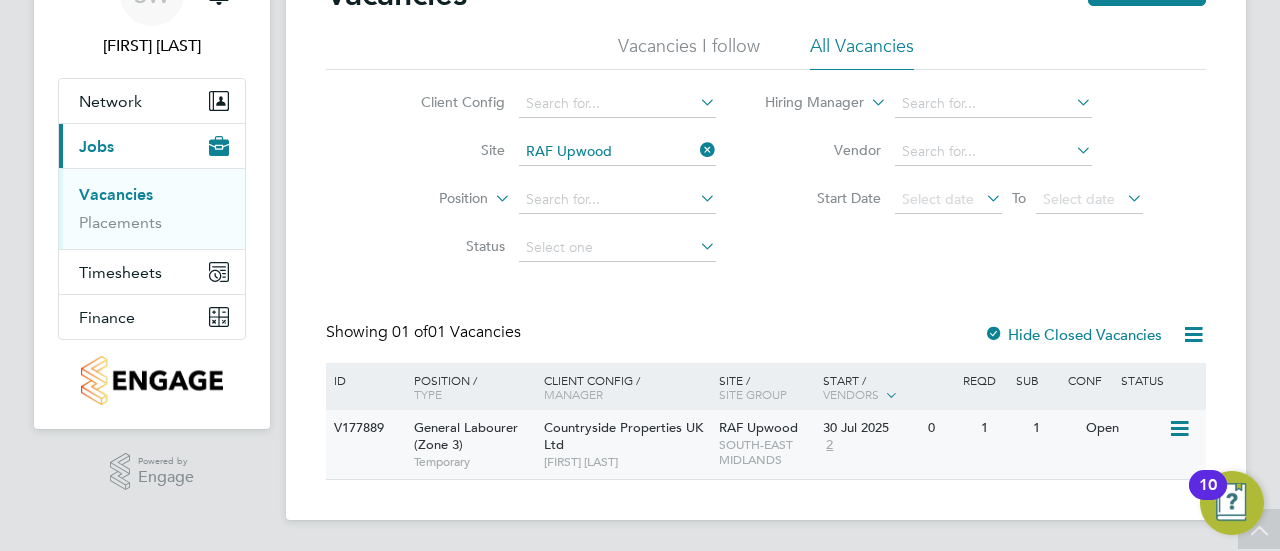 click on "General Labourer (Zone 3)   Temporary" 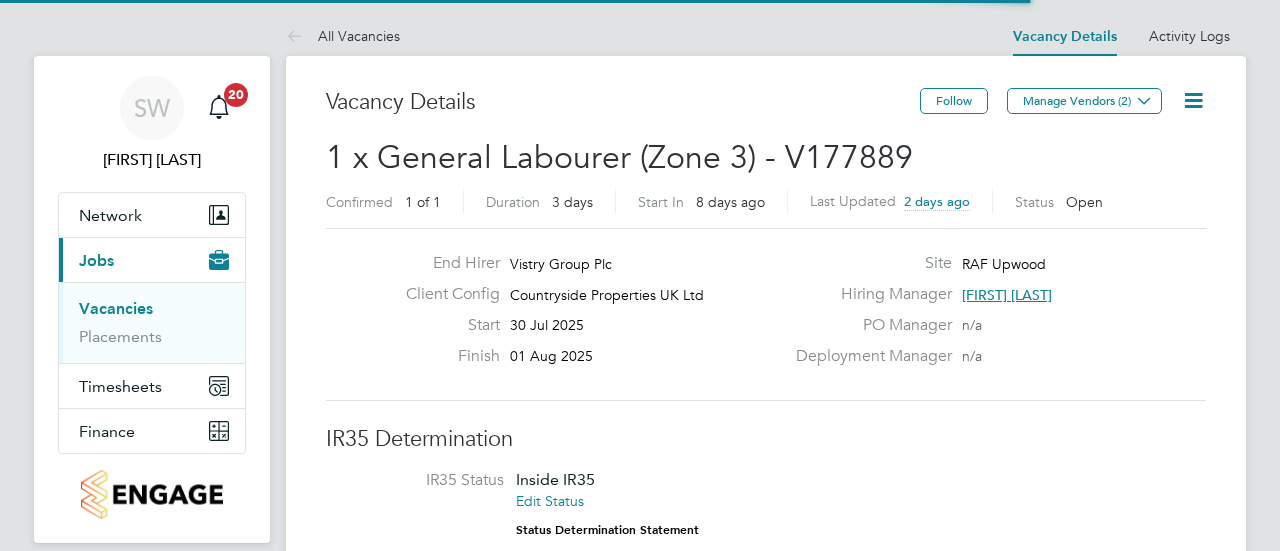 scroll, scrollTop: 0, scrollLeft: 0, axis: both 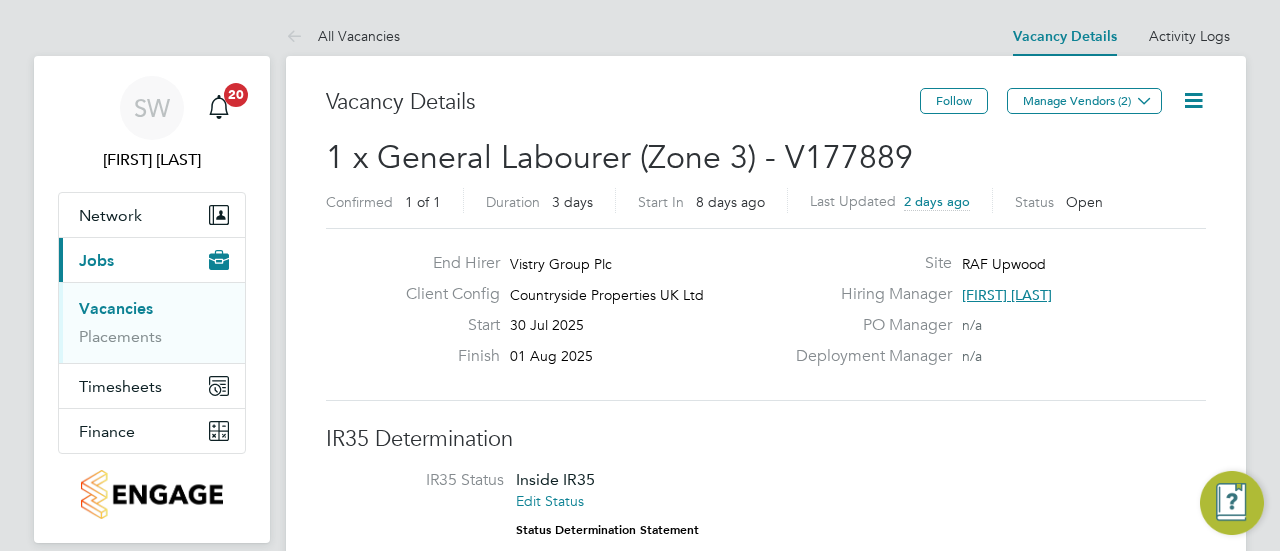 click 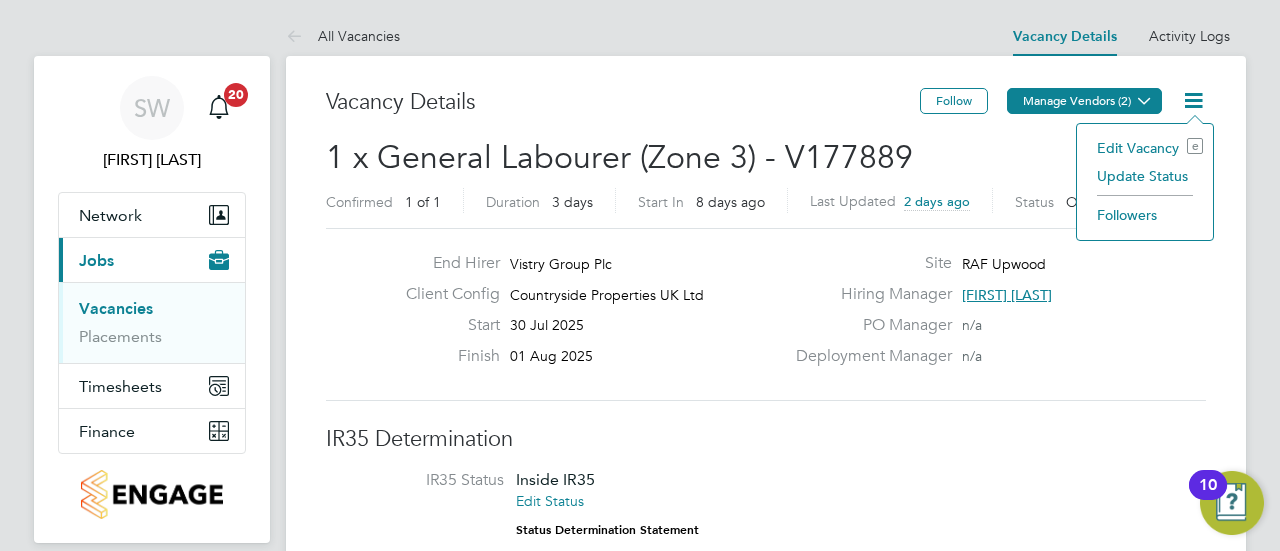click 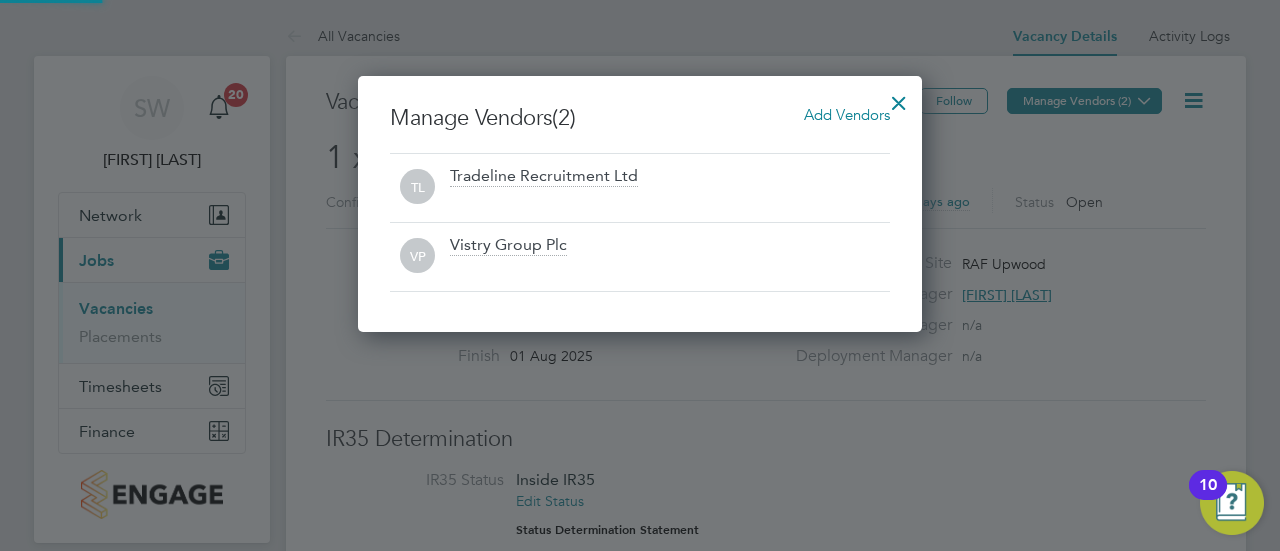 scroll, scrollTop: 10, scrollLeft: 10, axis: both 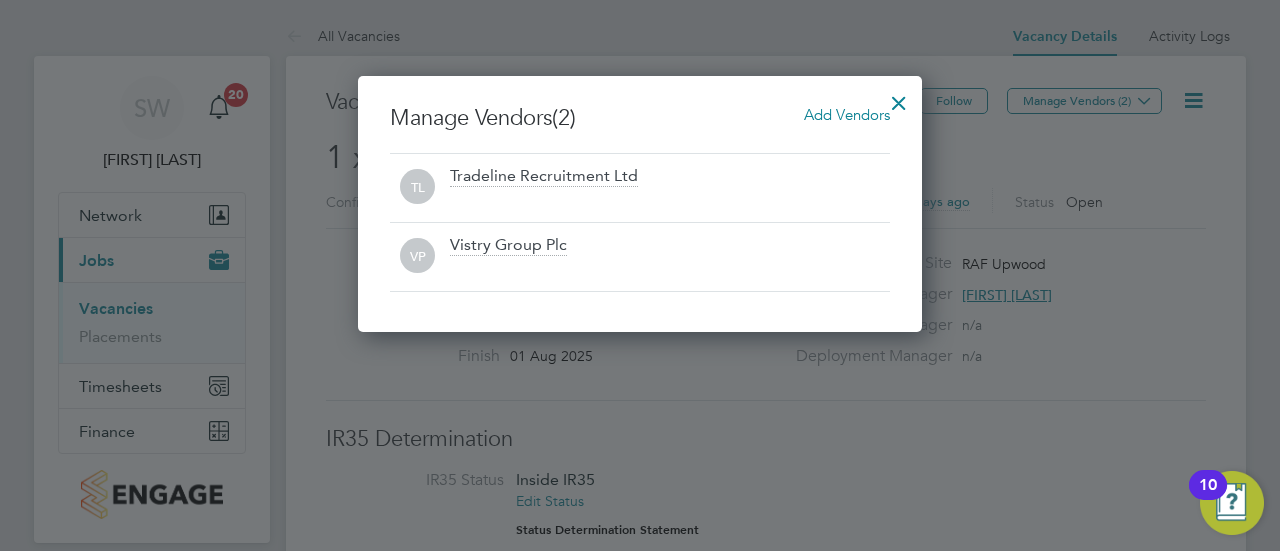 click at bounding box center [899, 98] 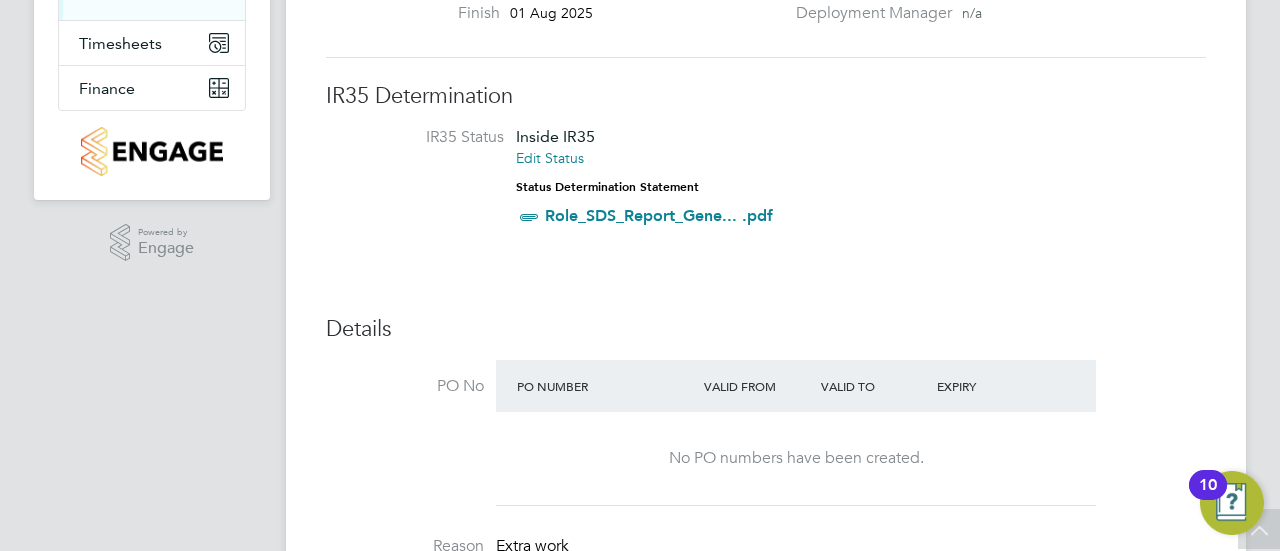 scroll, scrollTop: 0, scrollLeft: 0, axis: both 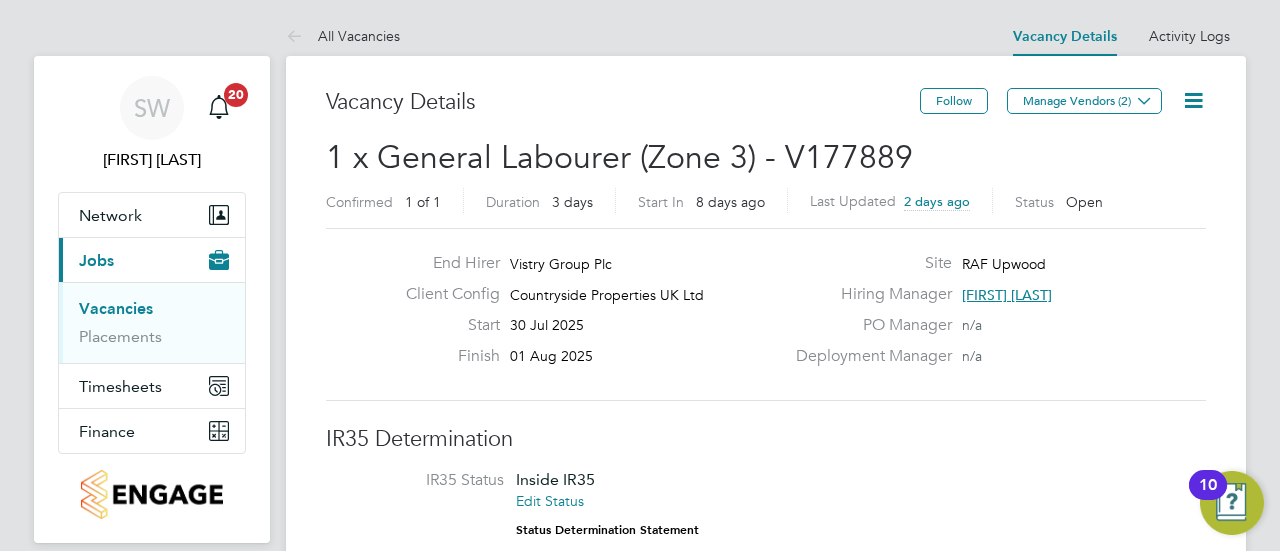 click 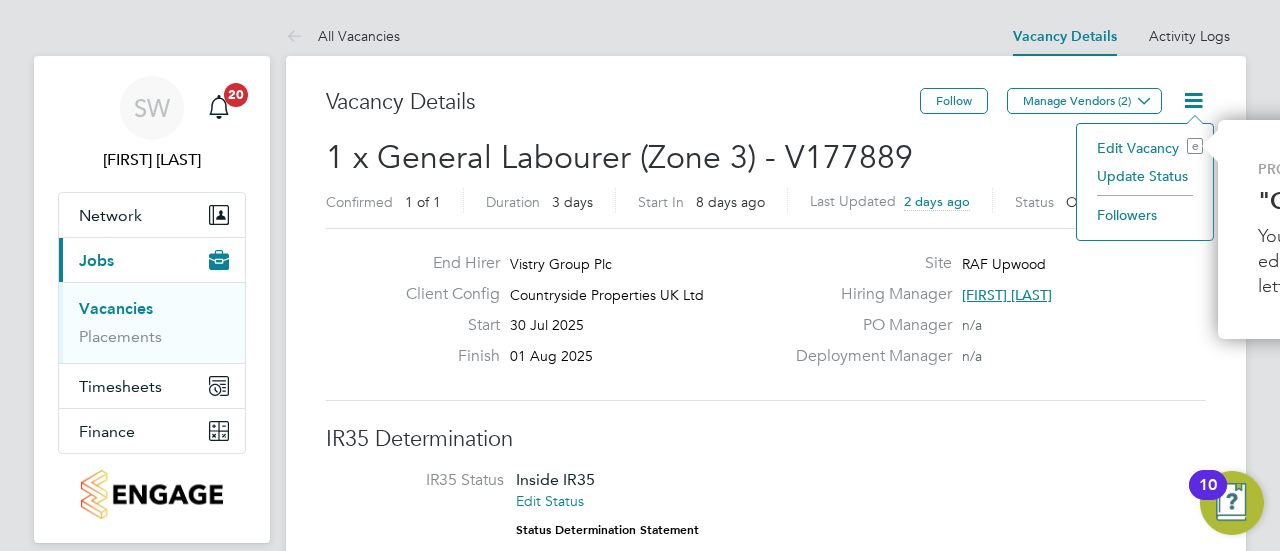 scroll, scrollTop: 0, scrollLeft: 258, axis: horizontal 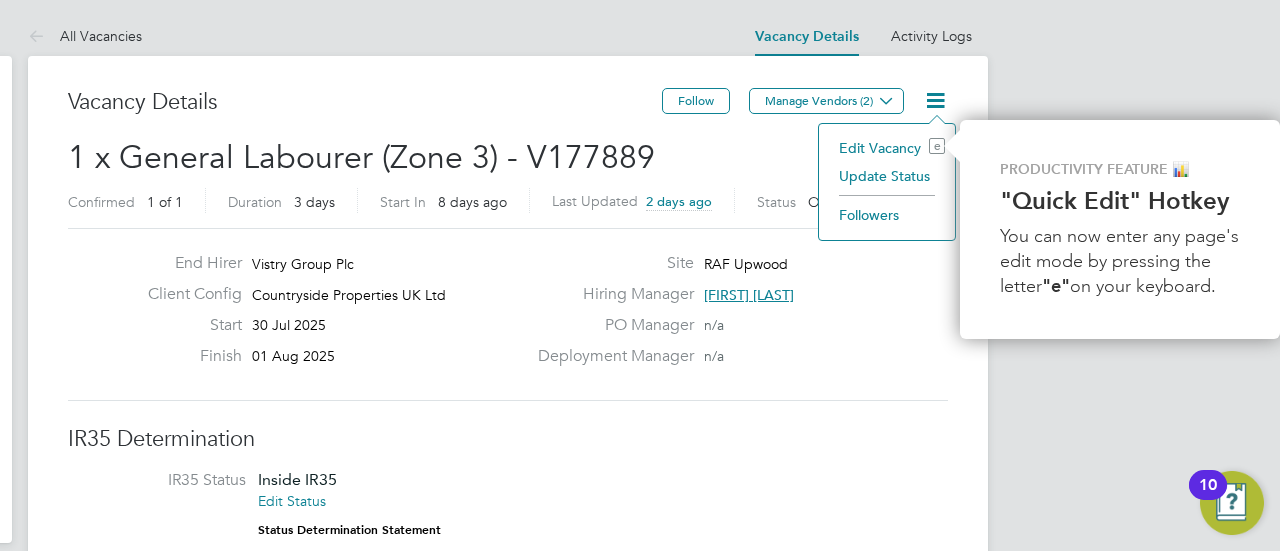 click on "Update Status" 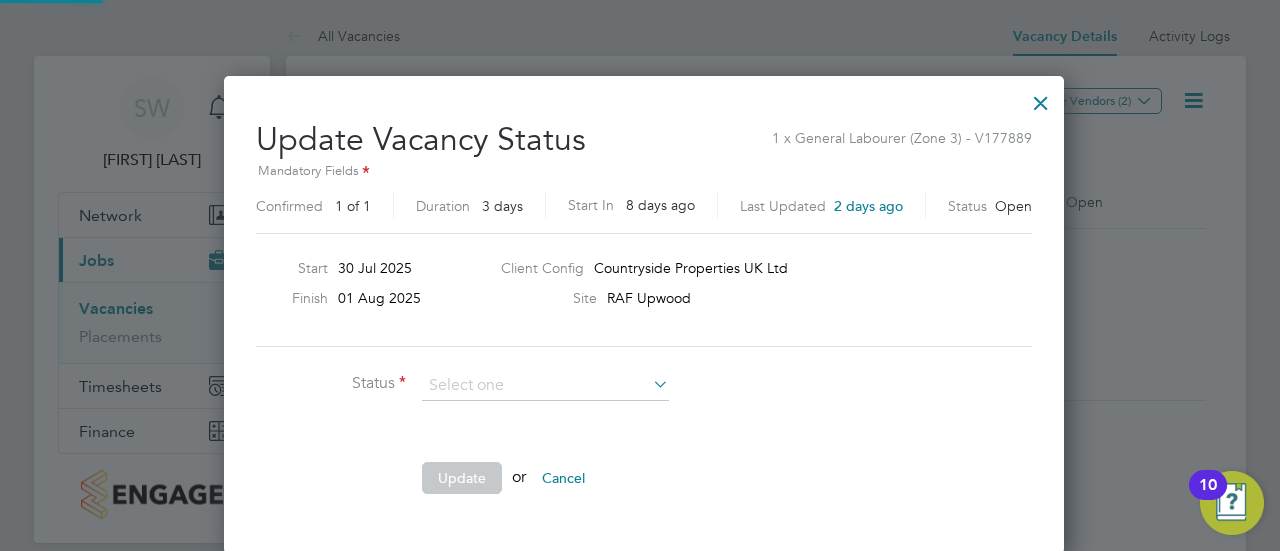 scroll, scrollTop: 0, scrollLeft: 0, axis: both 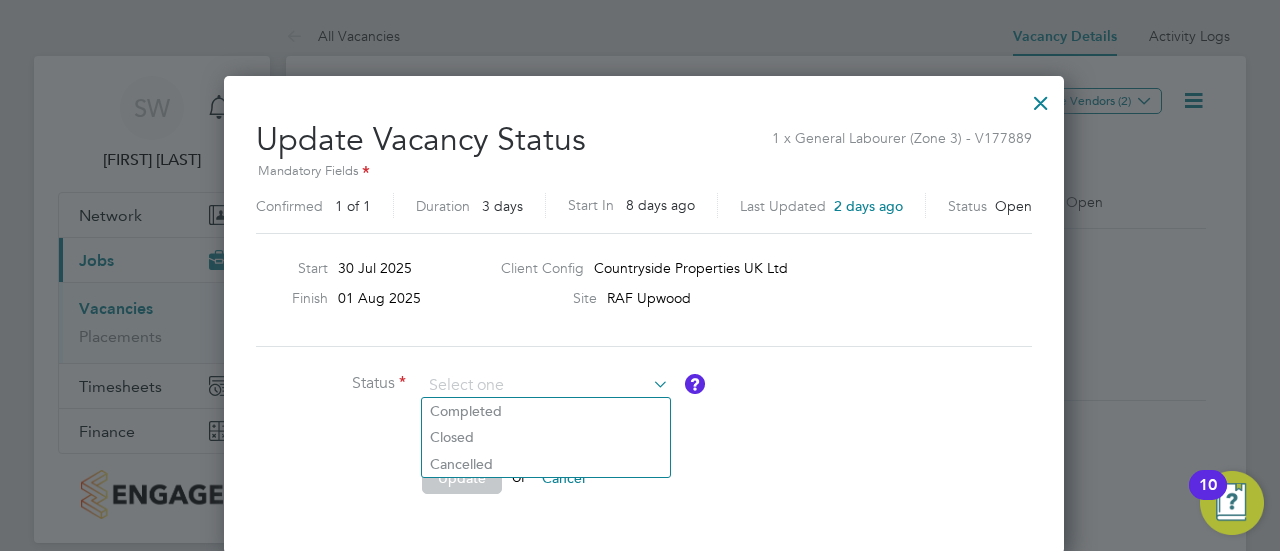click on "Status   Comment     Update  or  Cancel" at bounding box center [644, 442] 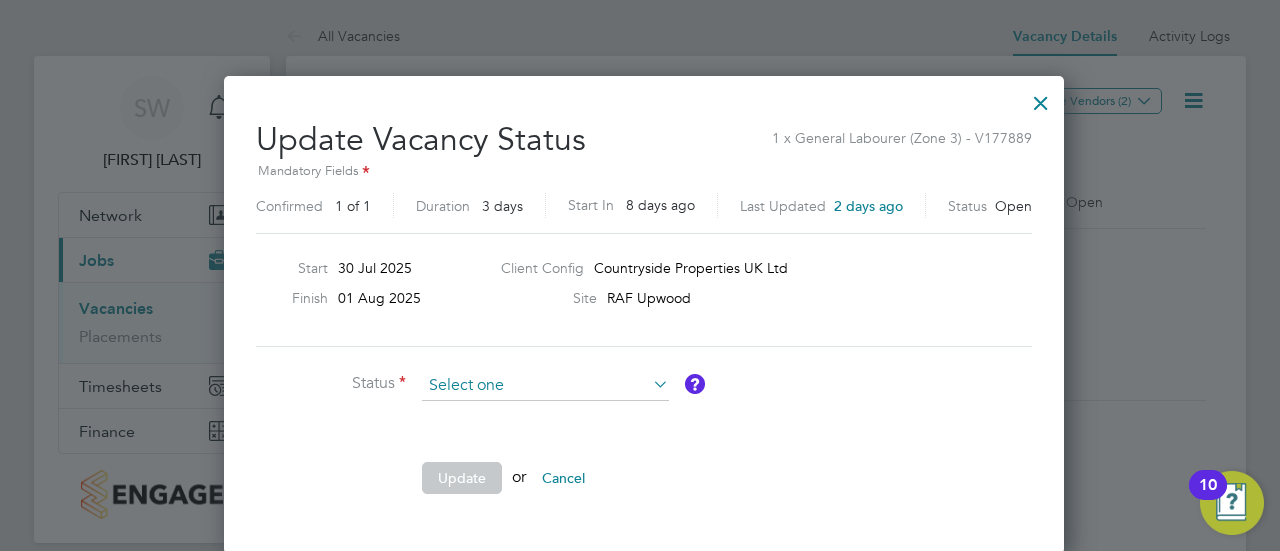 click at bounding box center (545, 386) 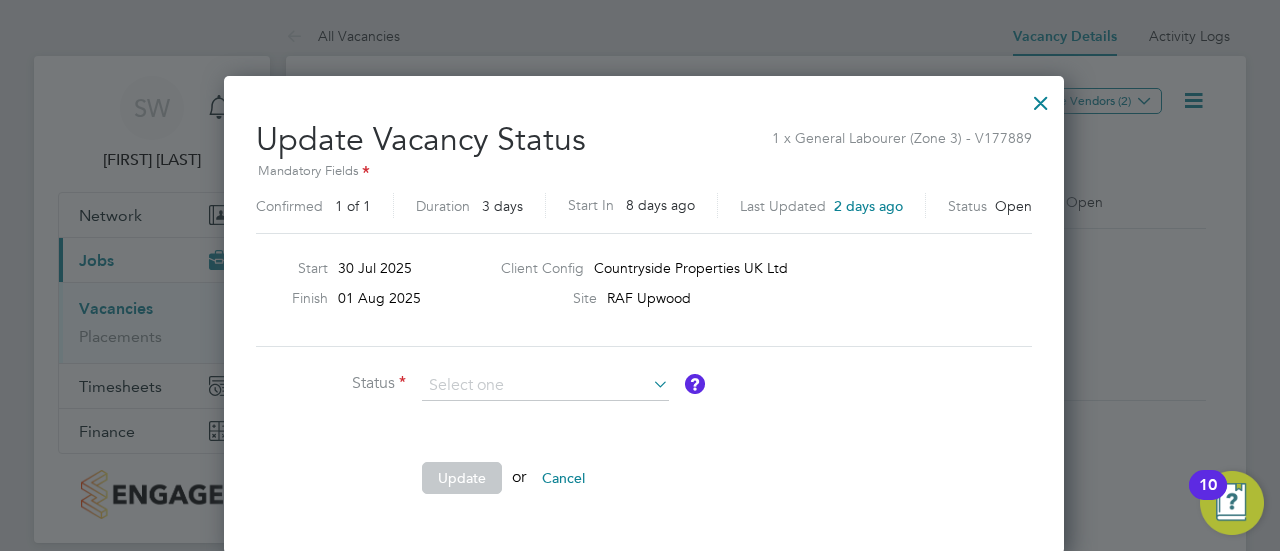 click on "Update Vacancy Status 1 x General Labourer (Zone 3) - V177889 Mandatory Fields Confirmed   1 of 1 Duration   3 days Start In     8 days ago Last Updated 2 days ago Status Open Start 30 Jul 2025 Finish 01 Aug 2025 Client Config Countryside Properties UK Ltd Site RAF Upwood Status   Comment     Update  or  Cancel" at bounding box center [644, 309] 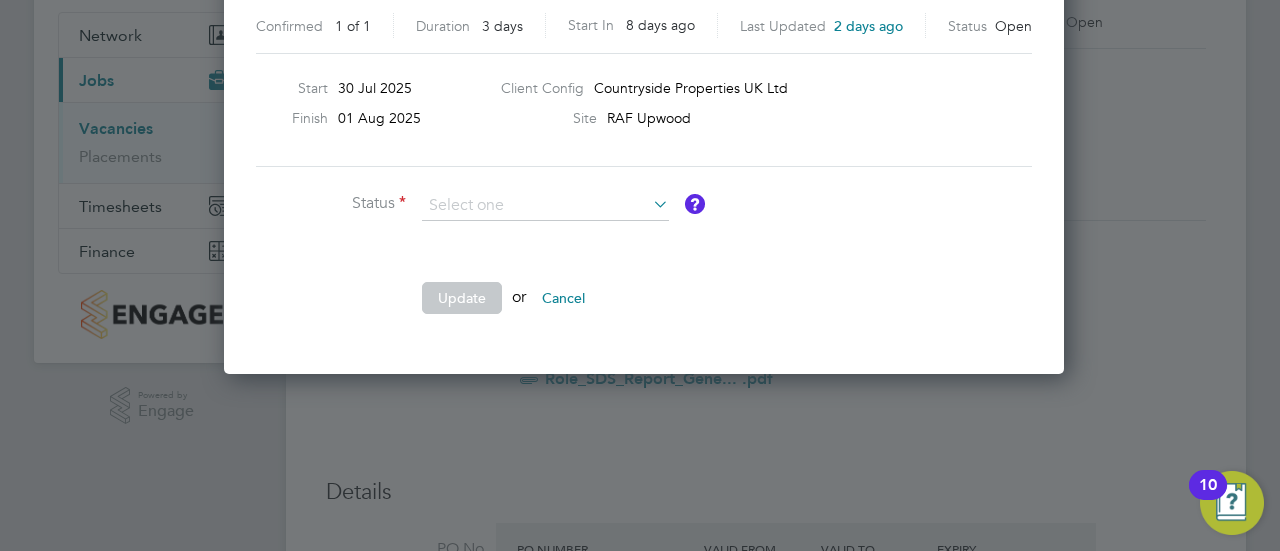 scroll, scrollTop: 0, scrollLeft: 0, axis: both 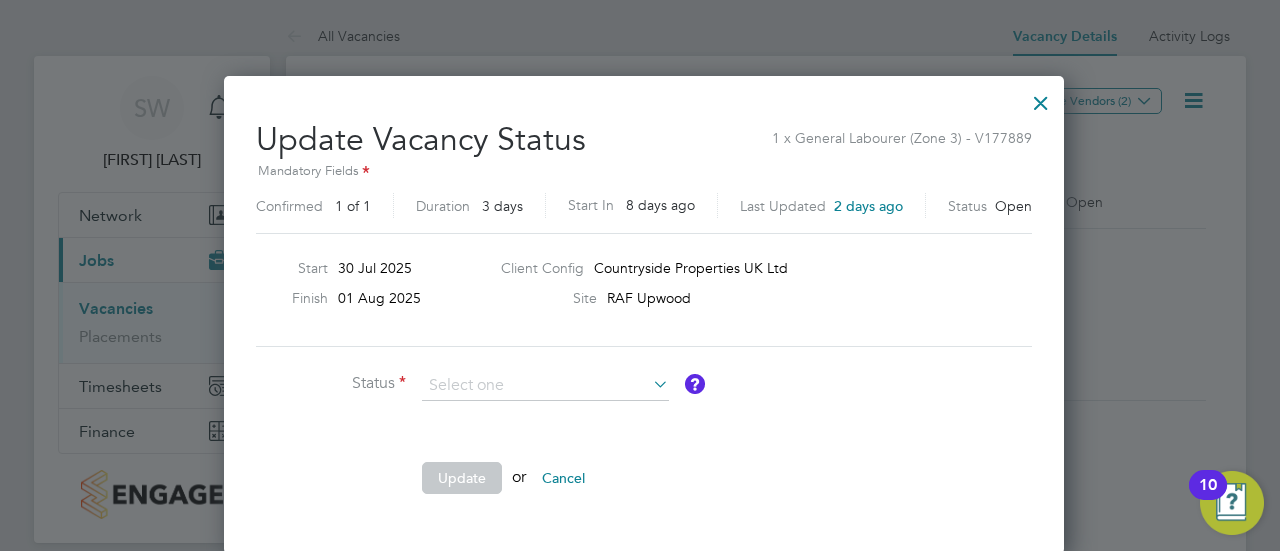 click at bounding box center (1041, 98) 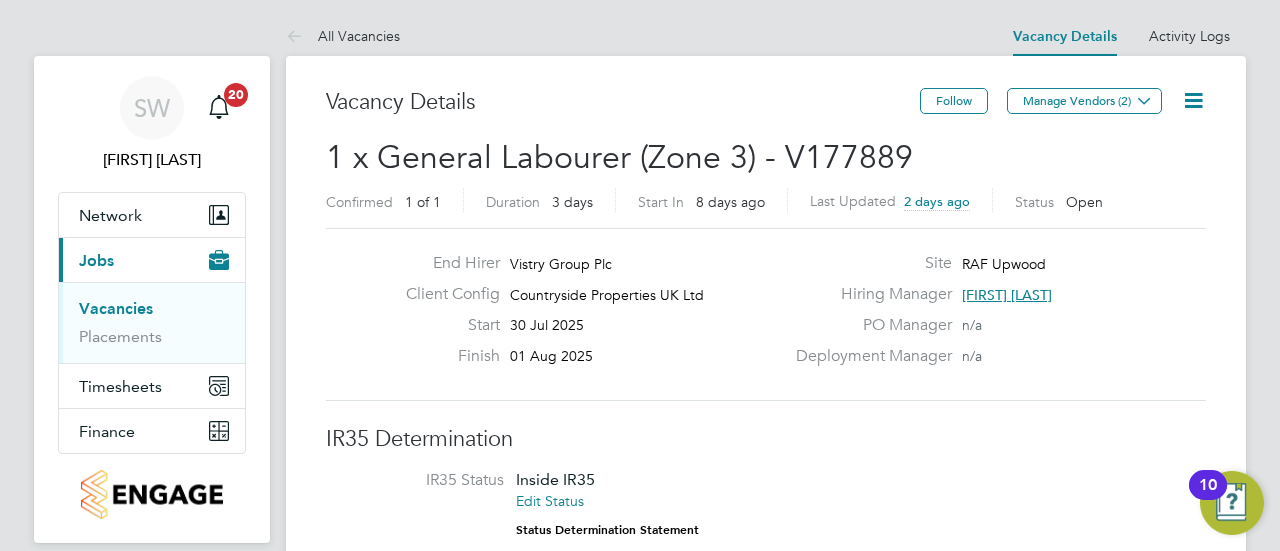 click 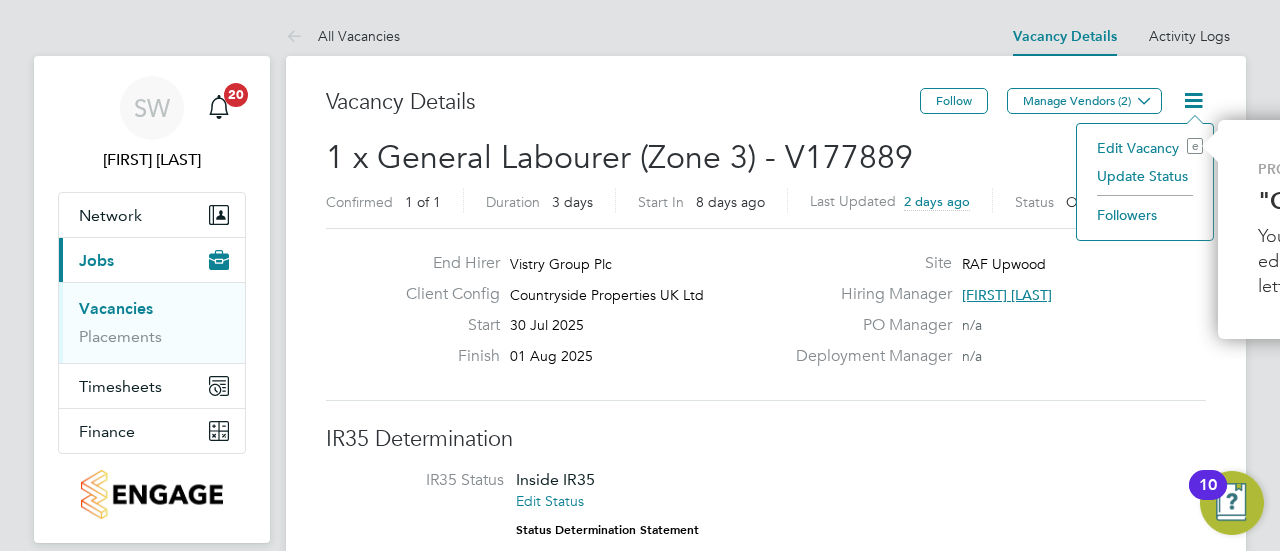 scroll, scrollTop: 0, scrollLeft: 258, axis: horizontal 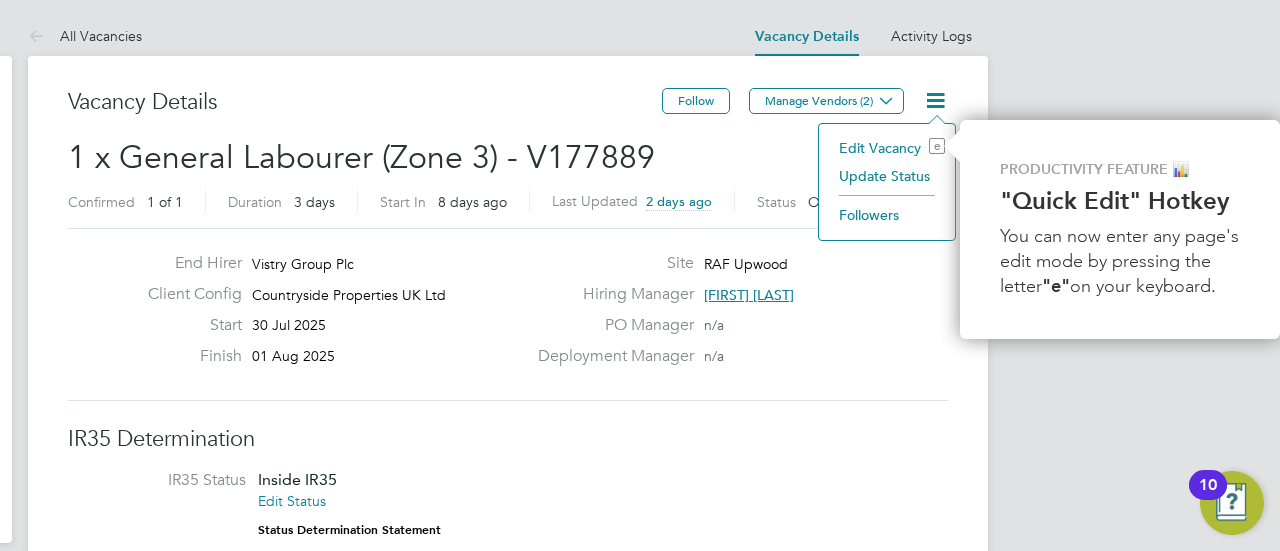 click on "e" 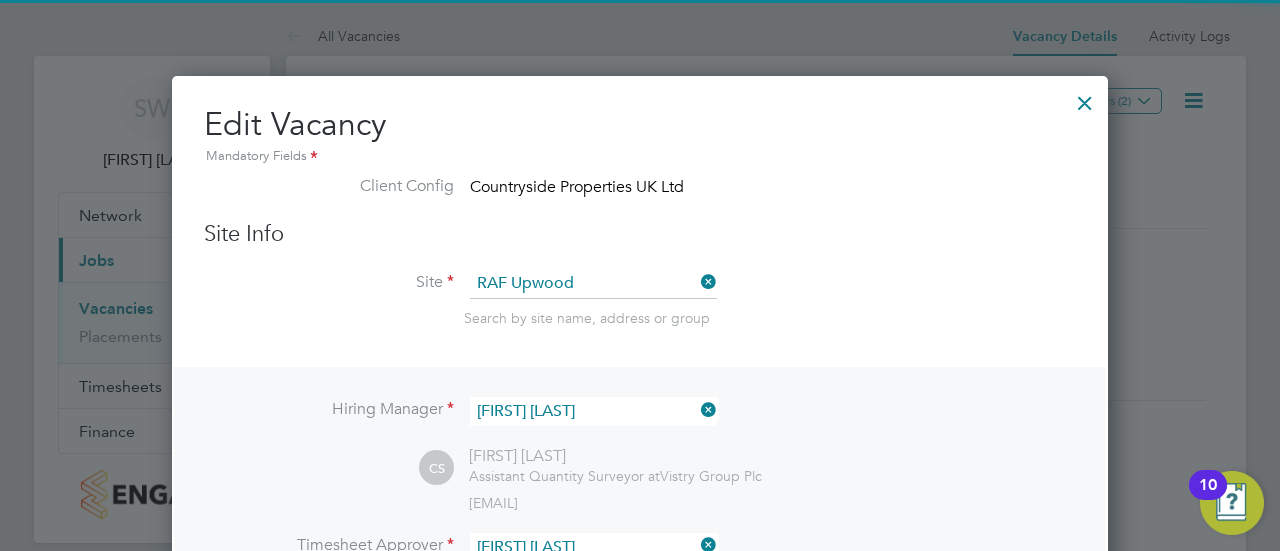 scroll, scrollTop: 0, scrollLeft: 0, axis: both 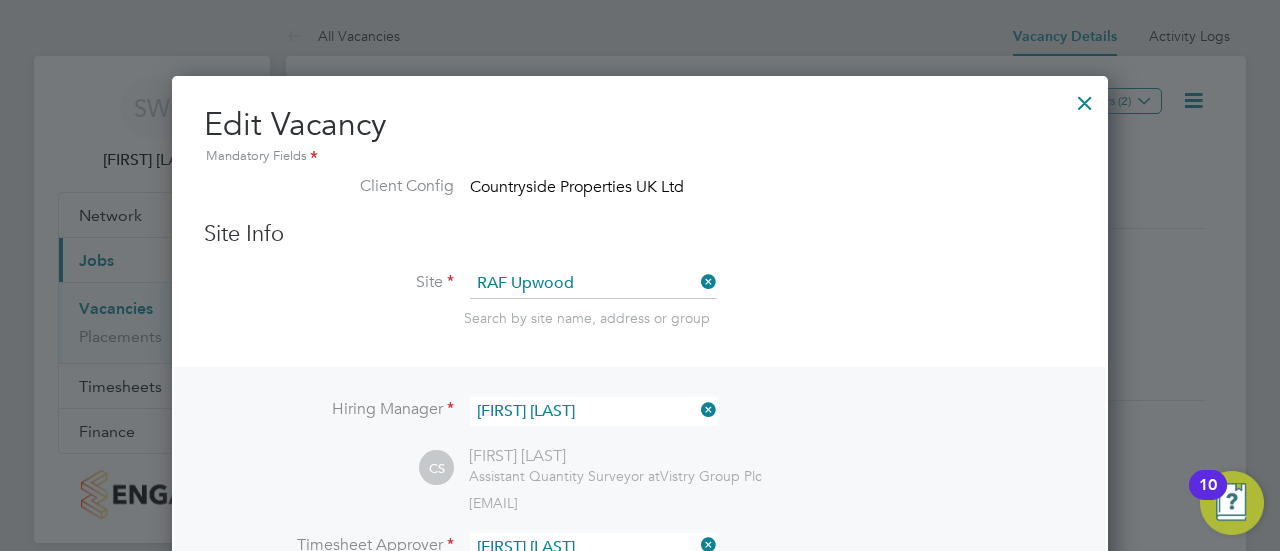 click at bounding box center (1085, 98) 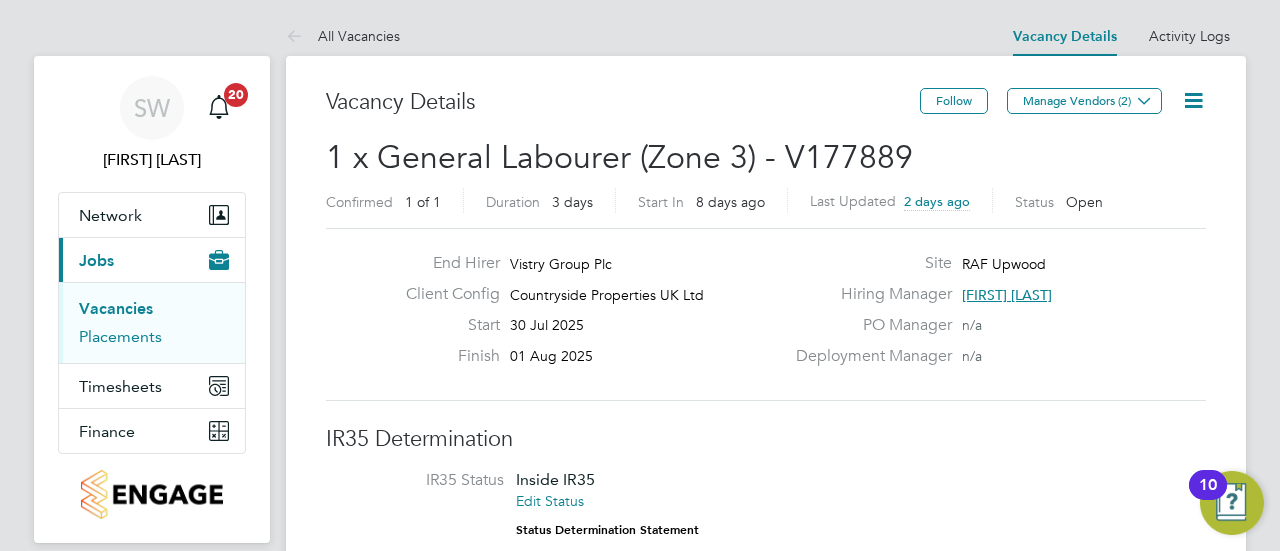 click on "Placements" at bounding box center (120, 336) 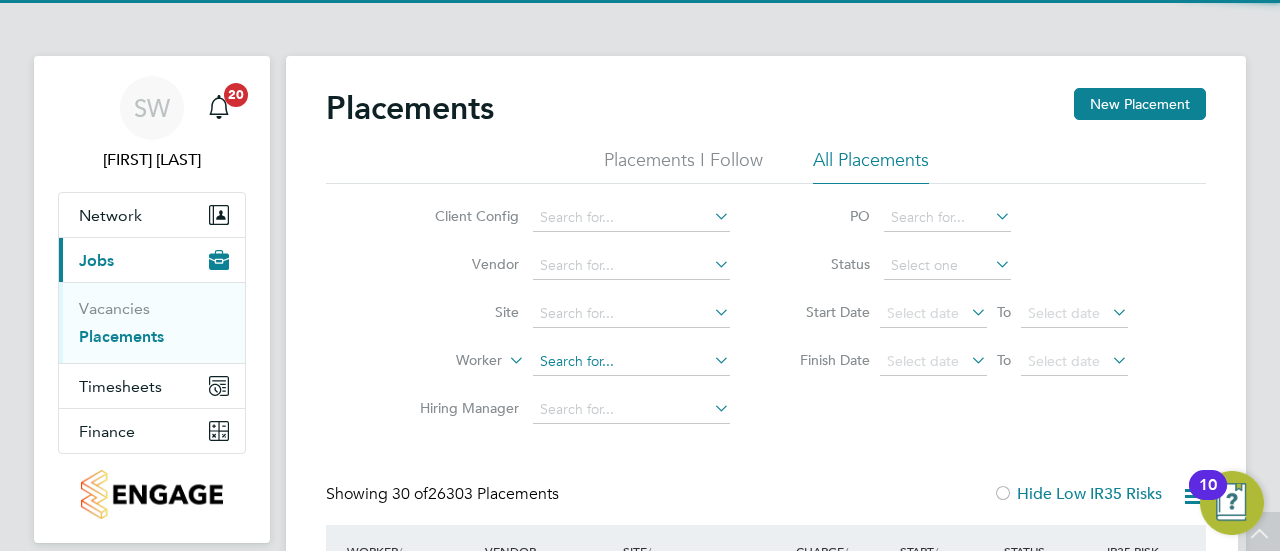 scroll, scrollTop: 225, scrollLeft: 0, axis: vertical 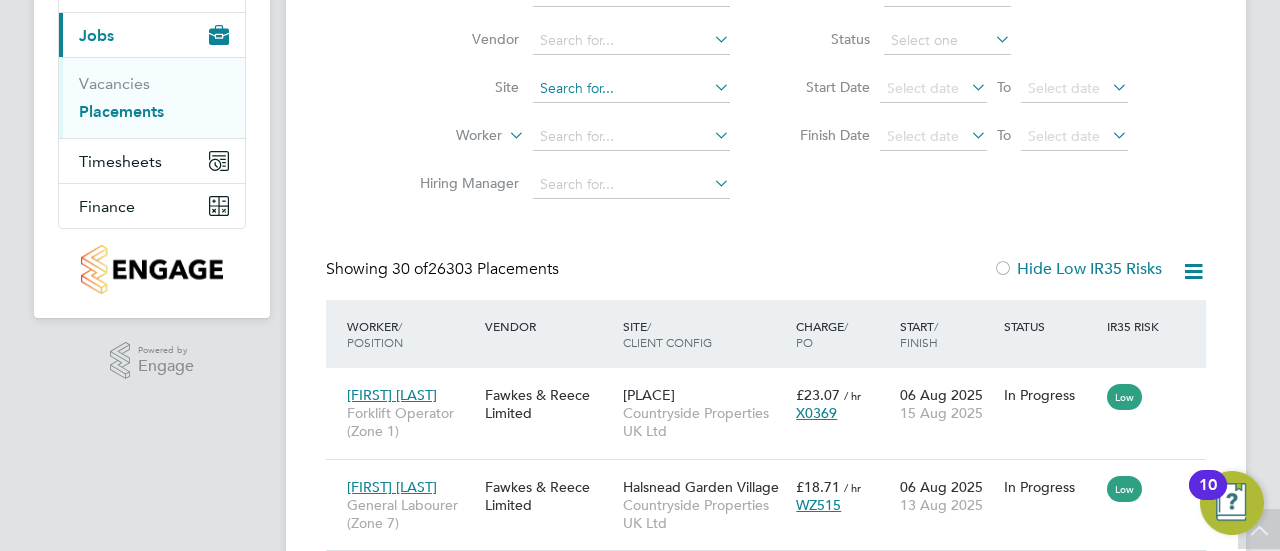 click 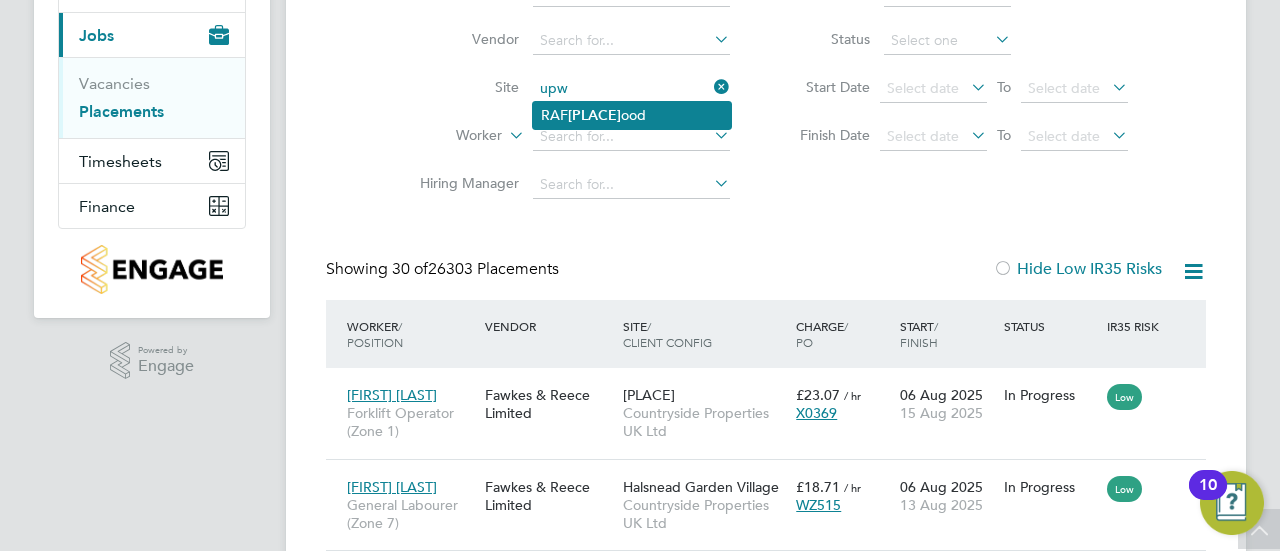 click on "RAF  Upwood" 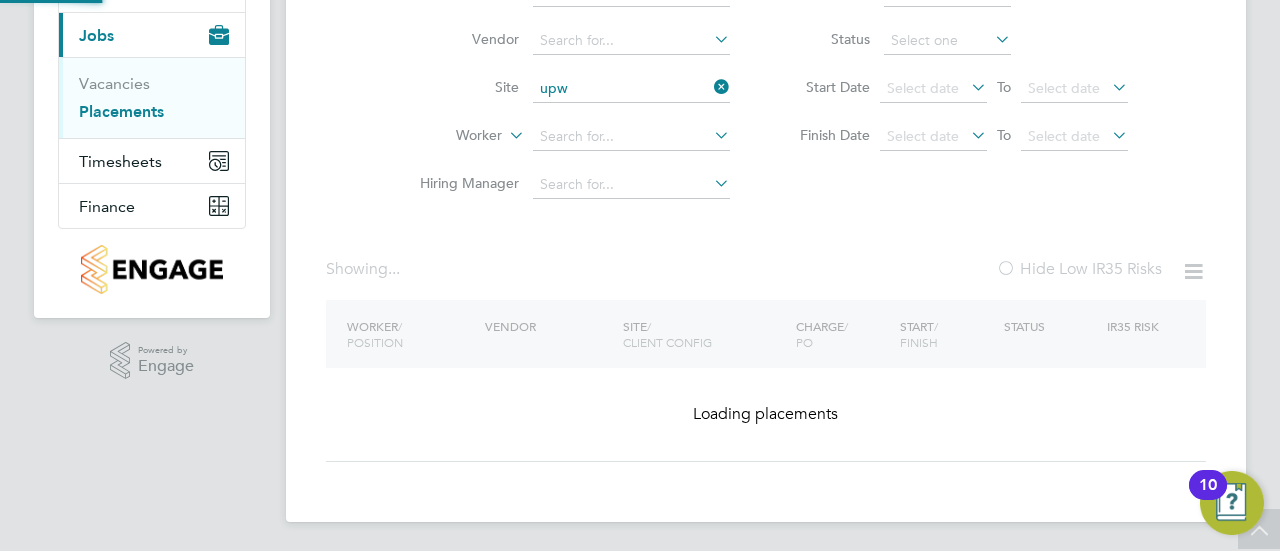 type on "RAF Upwood" 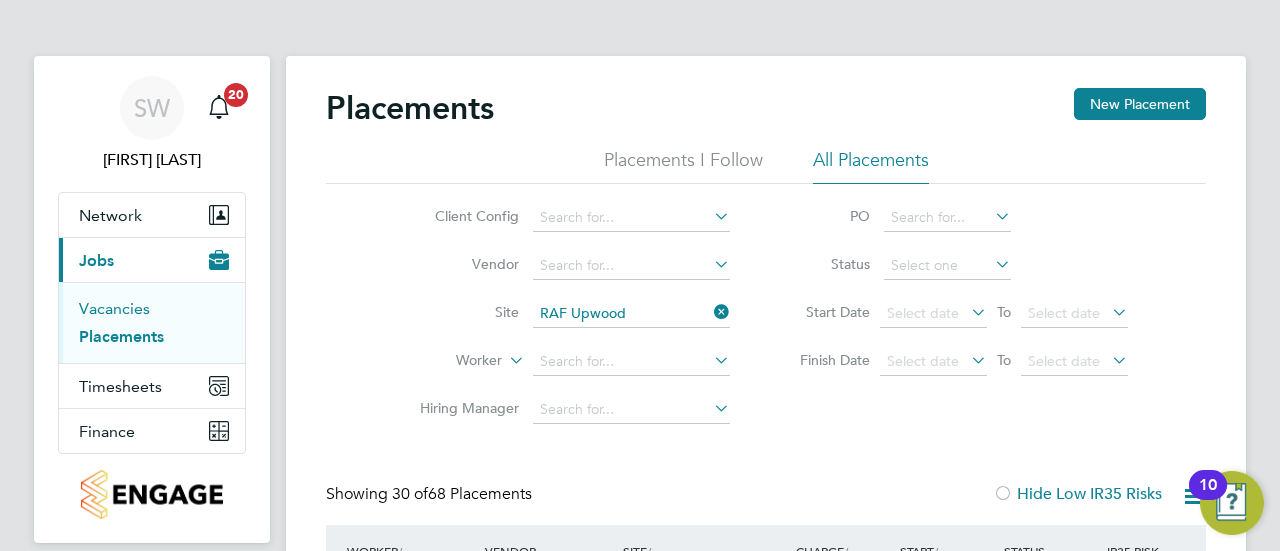 click on "Vacancies" at bounding box center [114, 308] 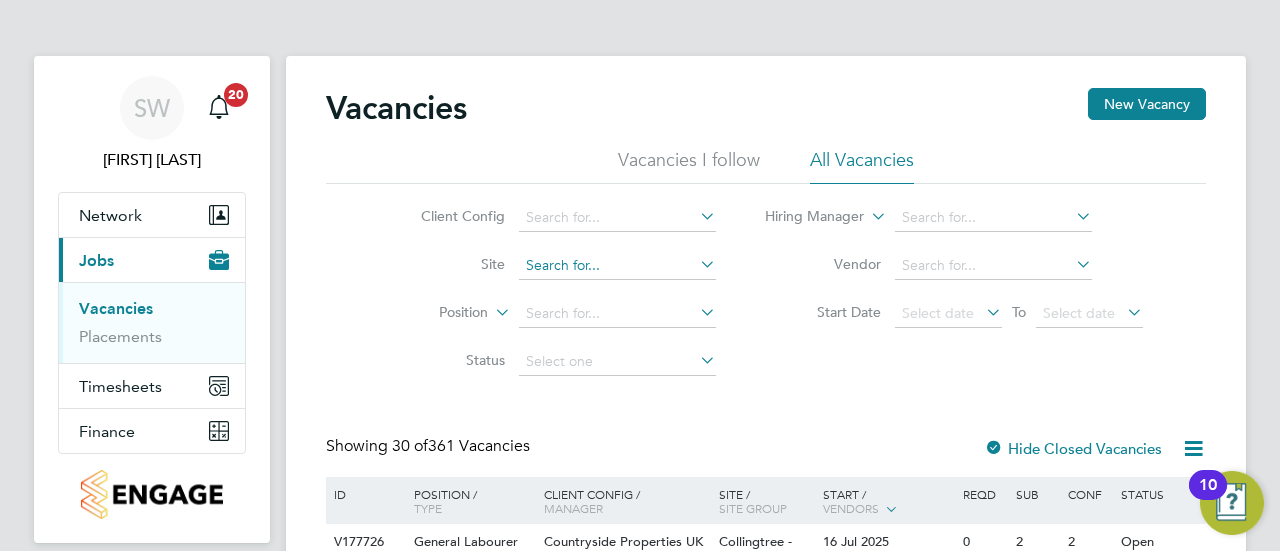 click 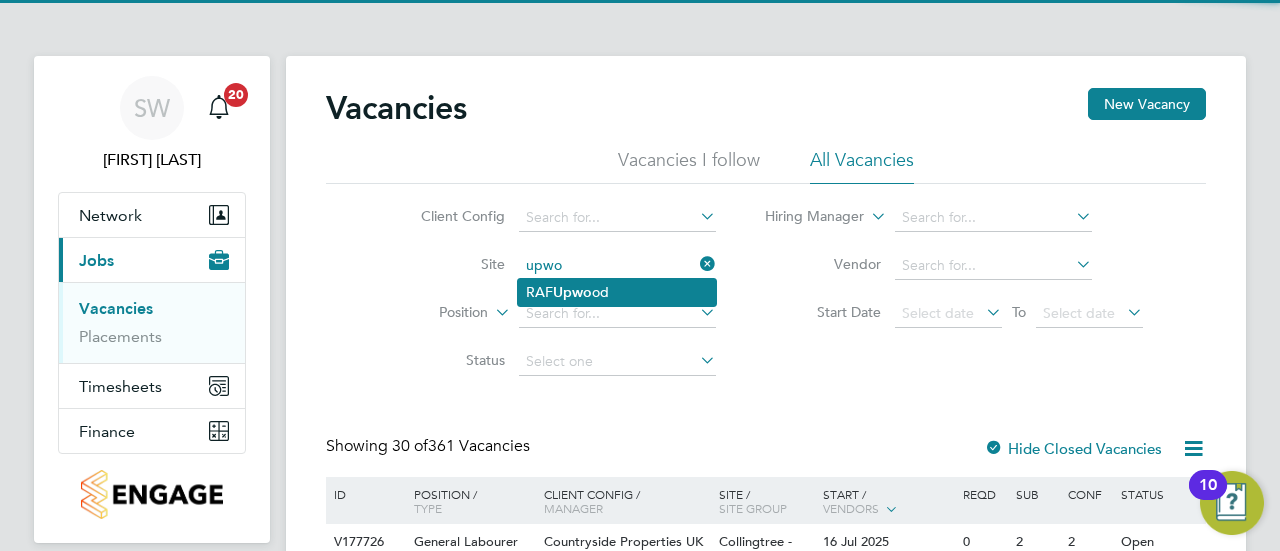 click on "Upwo" 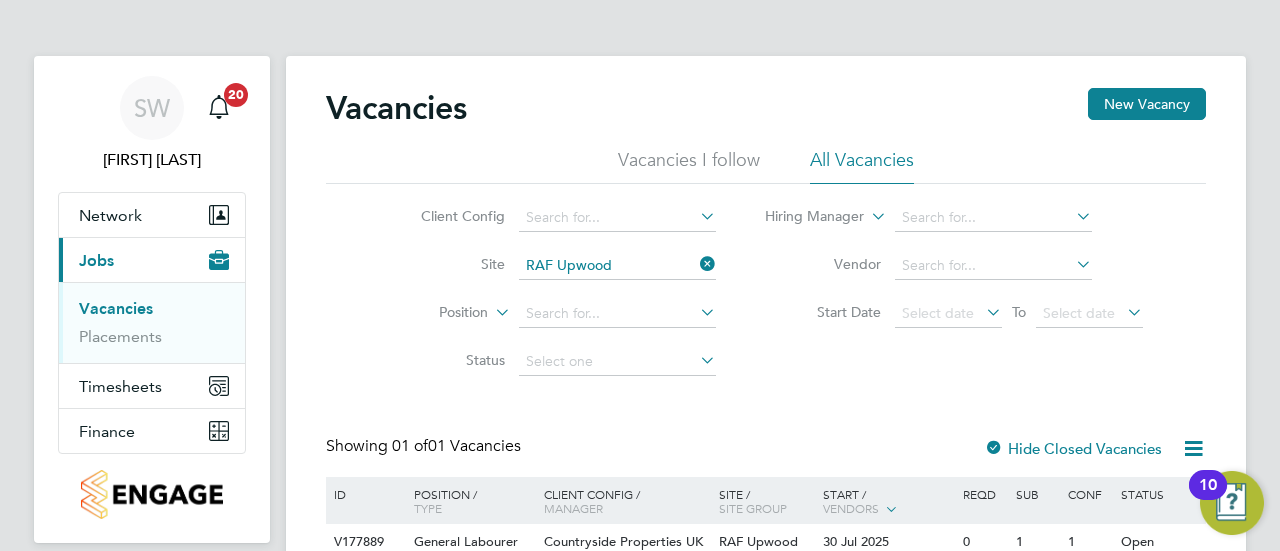 click on "Vacancies New Vacancy Vacancies I follow All Vacancies Client Config     Site   RAF Upwood   Position     Status   Hiring Manager     Vendor   Start Date
Select date
To
Select date
Showing   01 of  01 Vacancies Hide Closed Vacancies ID  Position / Type   Client Config / Manager Site / Site Group Start / Vendors   Reqd Sub Conf Status V177889 General Labourer (Zone 3)   Temporary Countryside Properties UK Ltd   Charlie SlidelRAF Upwood   SOUTH-EAST MIDLANDS 30 Jul 2025 2 0 1 1 Open Show  30  more" 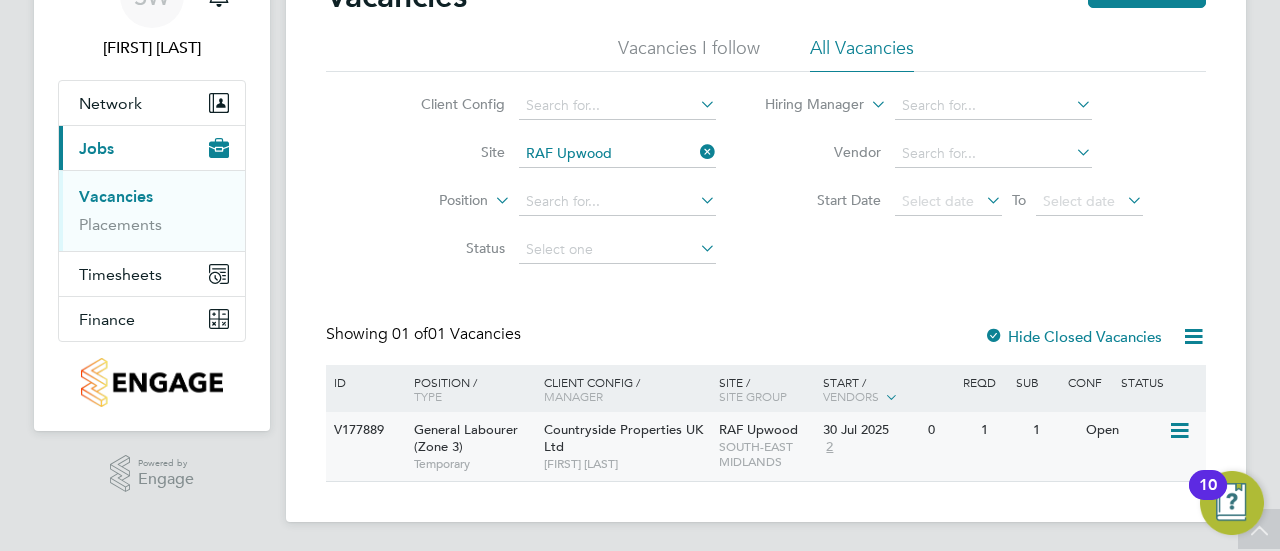 click 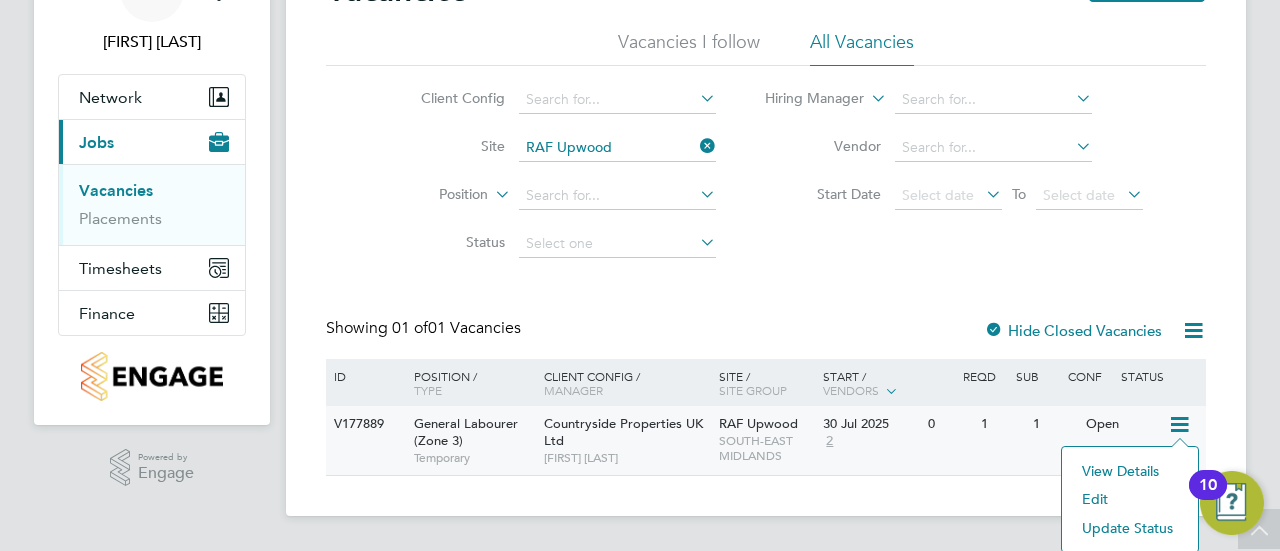 click on "Update Status" 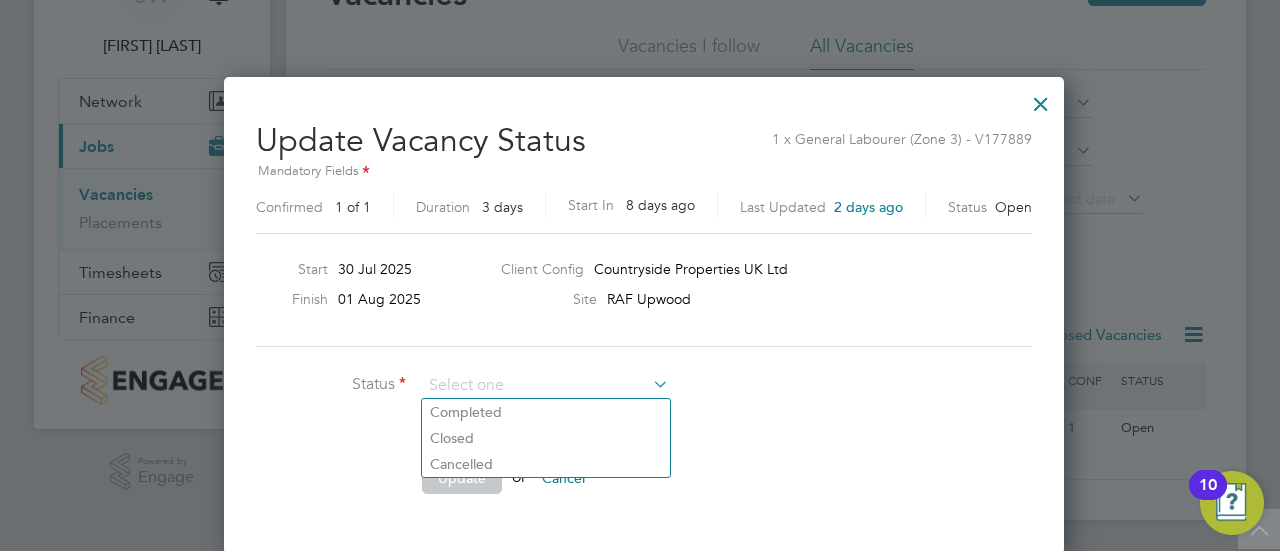 click on "Site RAF Upwood" at bounding box center (770, 303) 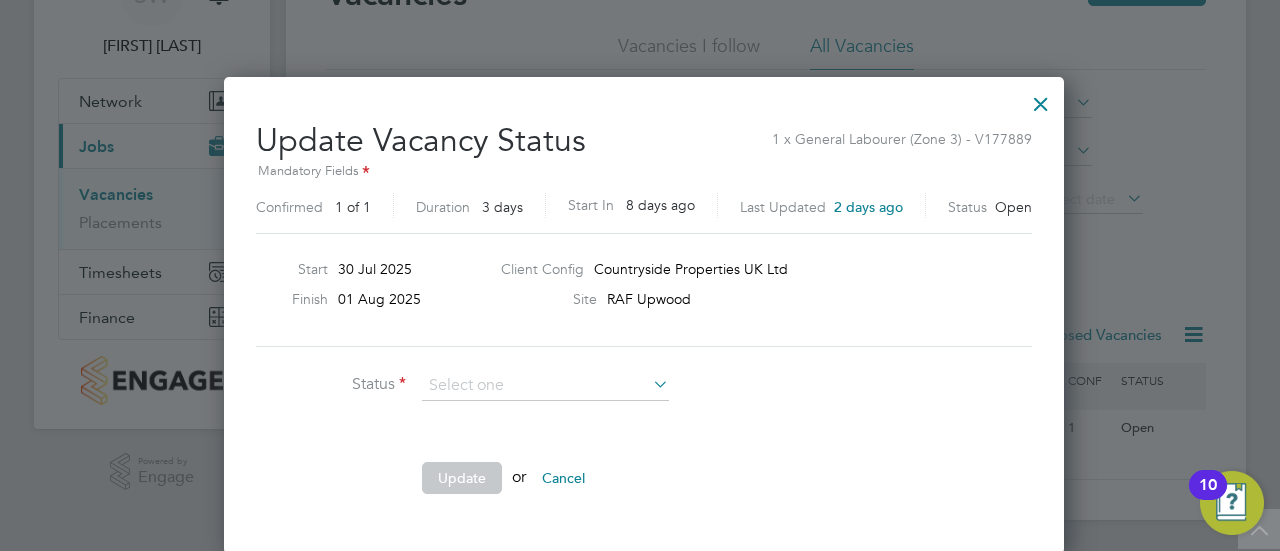 click at bounding box center (649, 384) 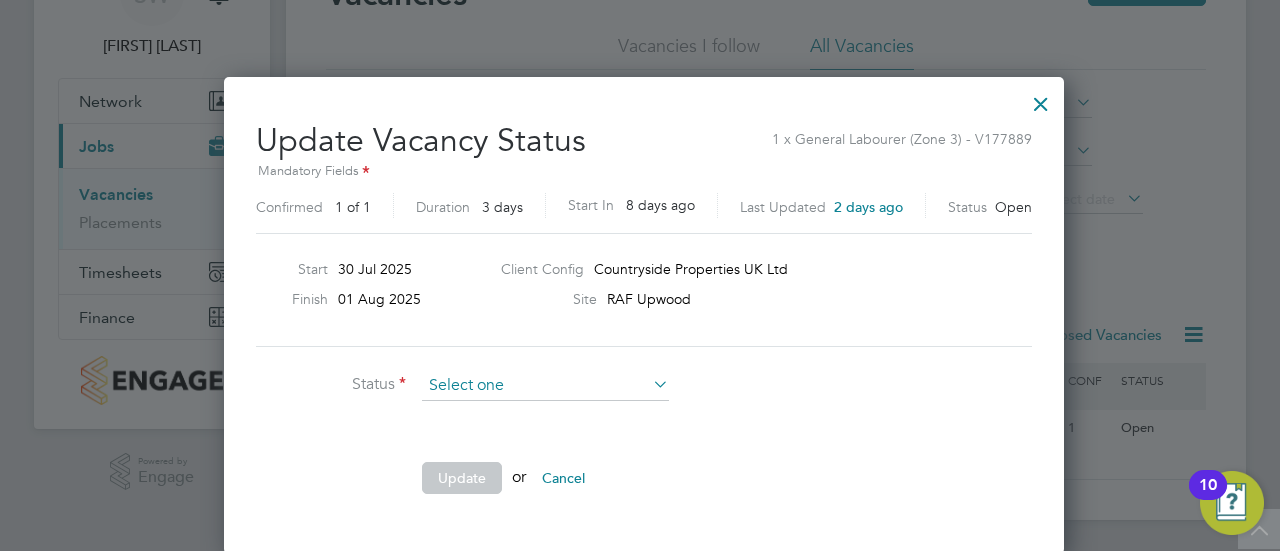 click at bounding box center (545, 386) 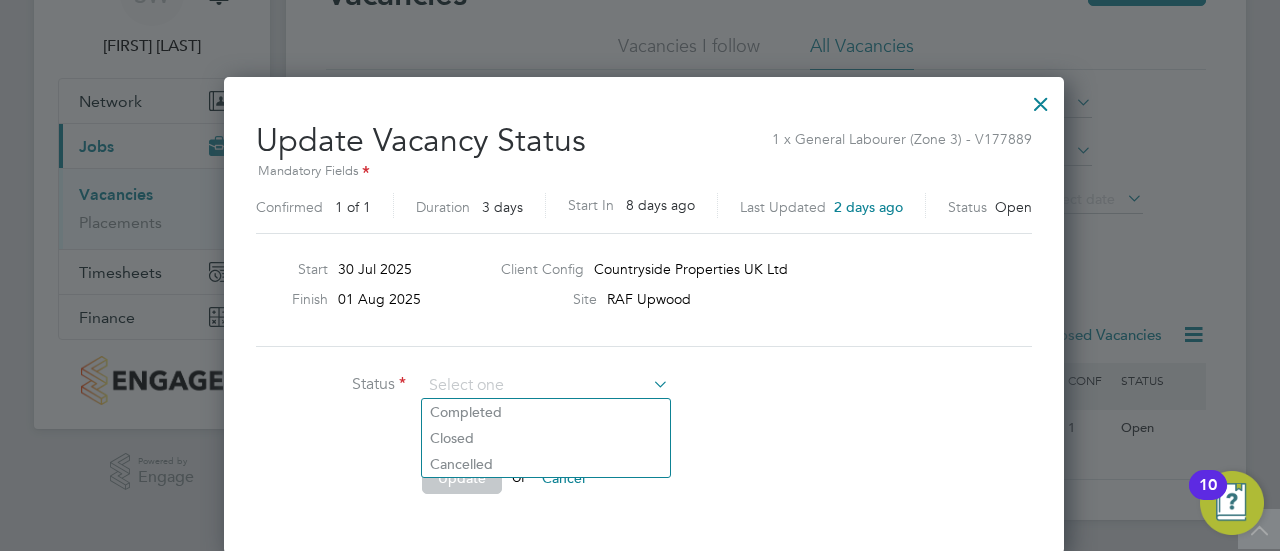 click on "Update Vacancy Status 1 x General Labourer (Zone 3) - V177889 Mandatory Fields Confirmed   1 of 1 Duration   3 days Start In     8 days ago Last Updated 2 days ago Status Open Start 30 Jul 2025 Finish 01 Aug 2025 Client Config Countryside Properties UK Ltd Site RAF Upwood Status   Comment     Update  or  Cancel" at bounding box center [644, 310] 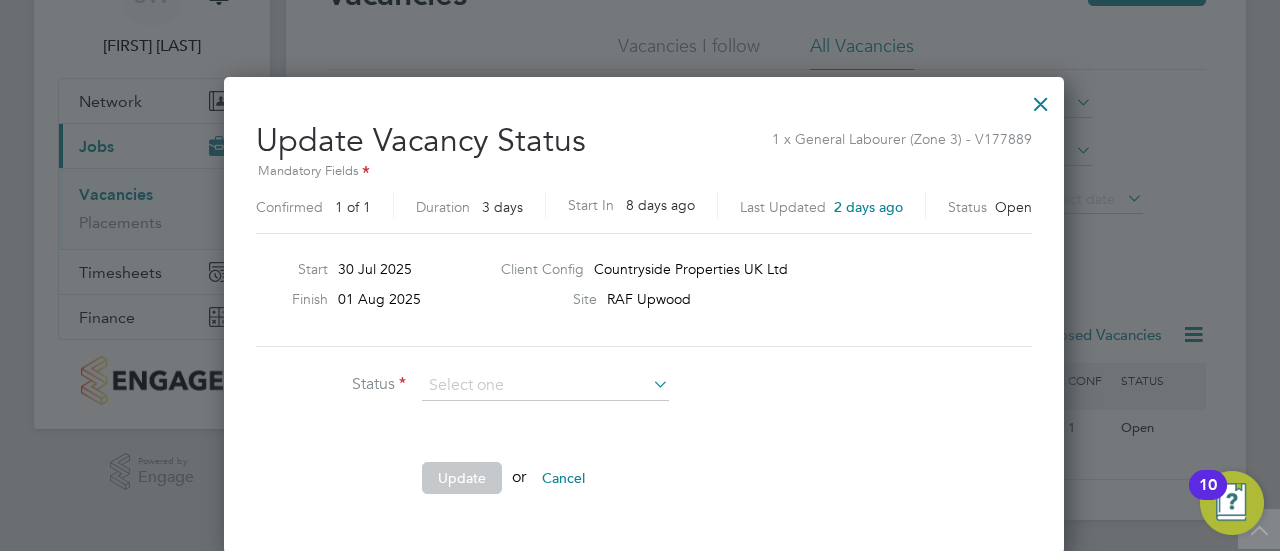 click at bounding box center (1041, 99) 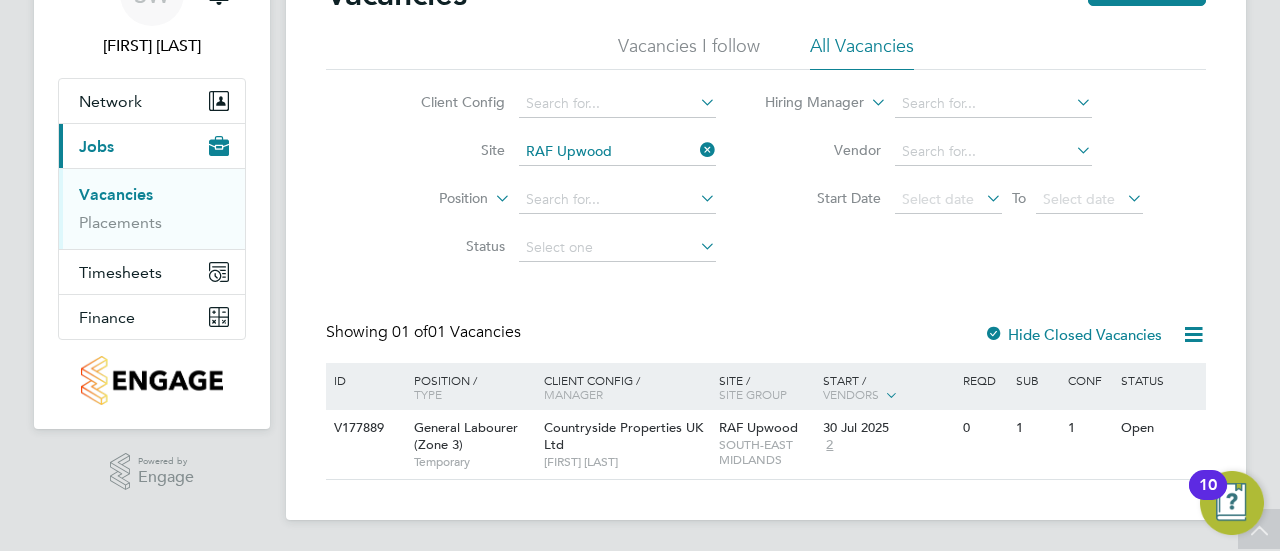 click 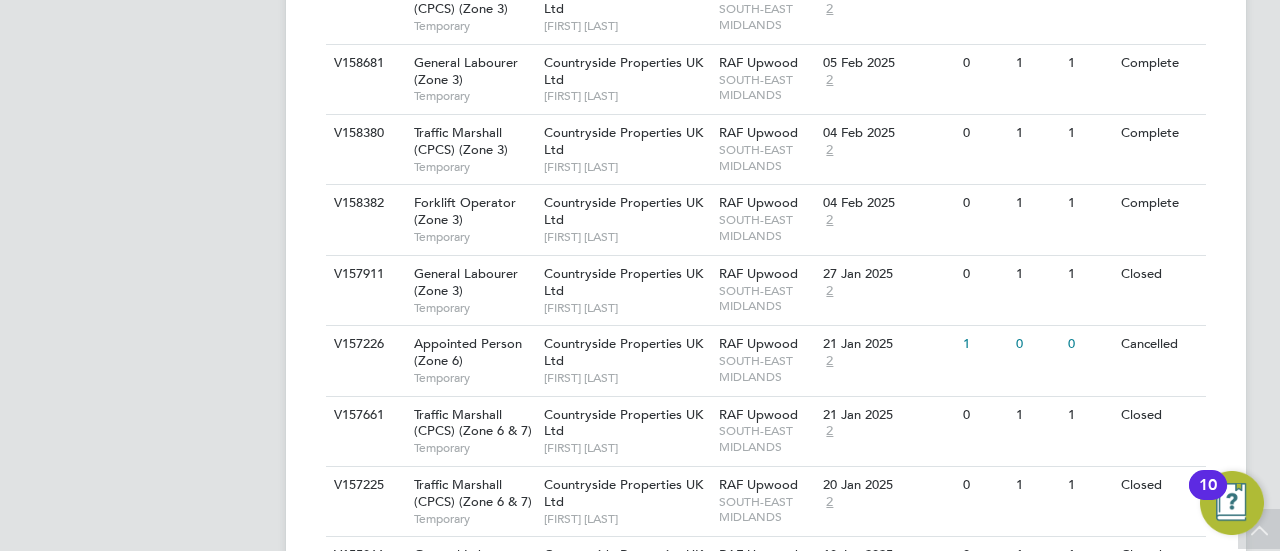 scroll, scrollTop: 2272, scrollLeft: 0, axis: vertical 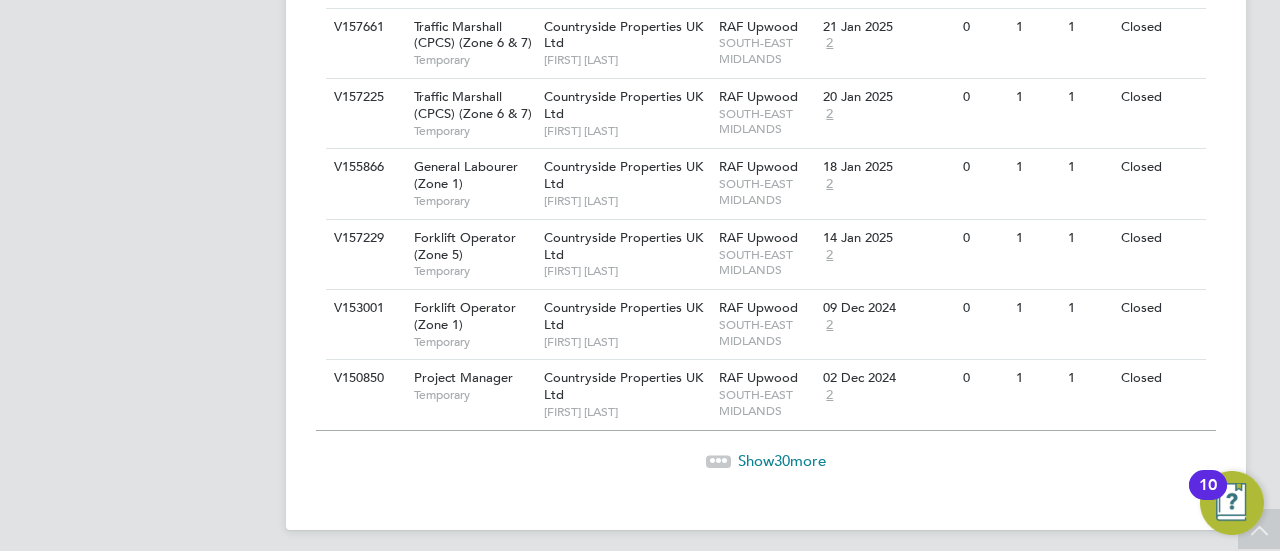 click on "Show  30  more" 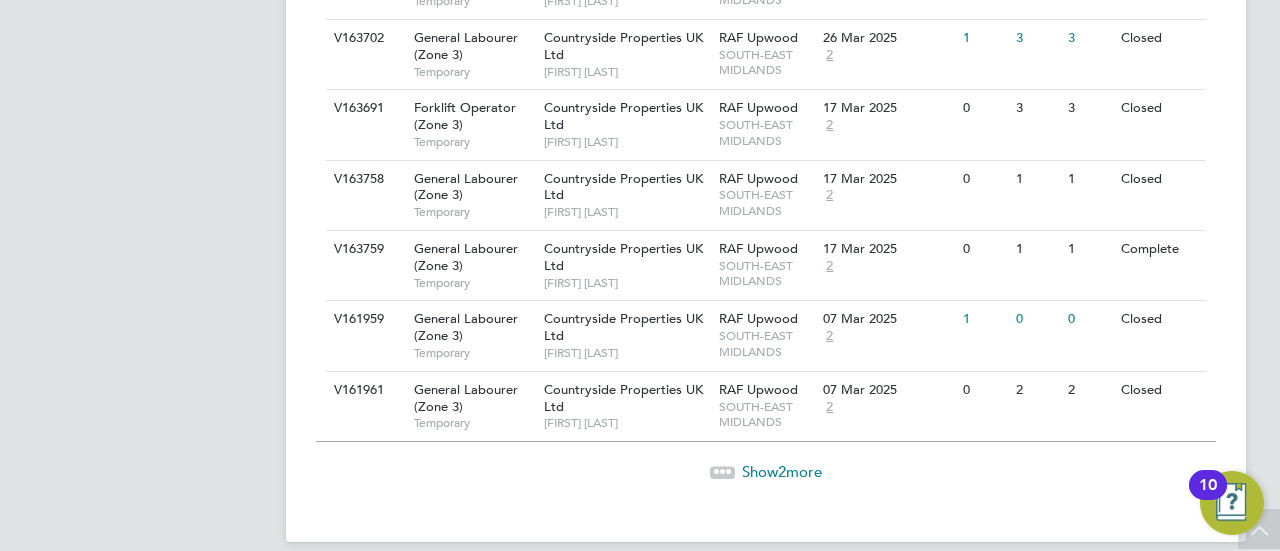 scroll, scrollTop: 4374, scrollLeft: 0, axis: vertical 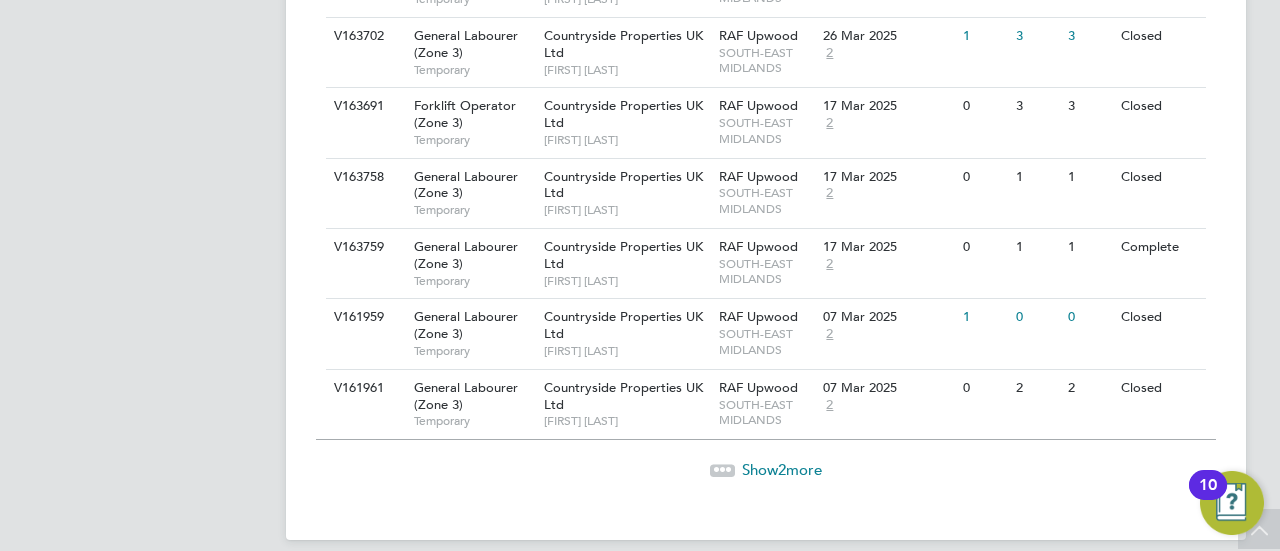 click on "Show  2  more" 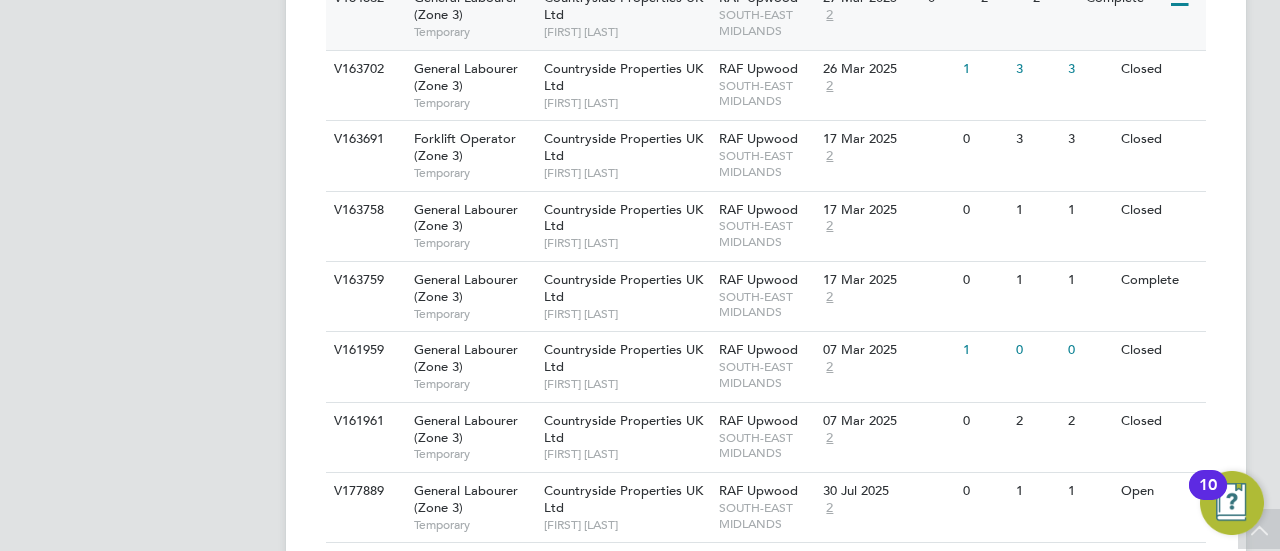 scroll, scrollTop: 2716, scrollLeft: 0, axis: vertical 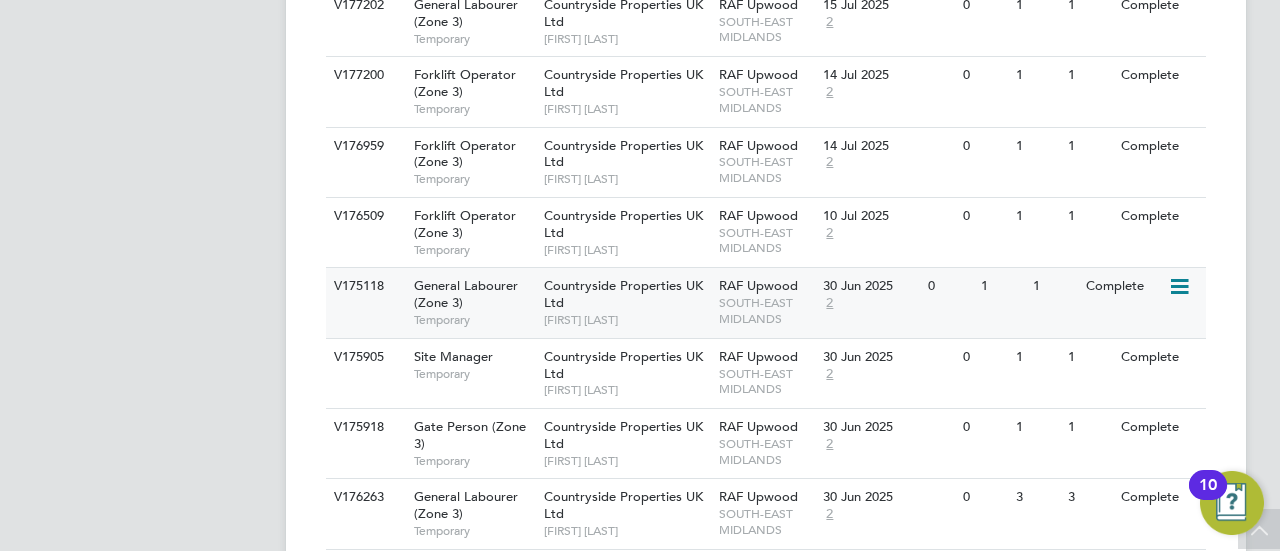 click 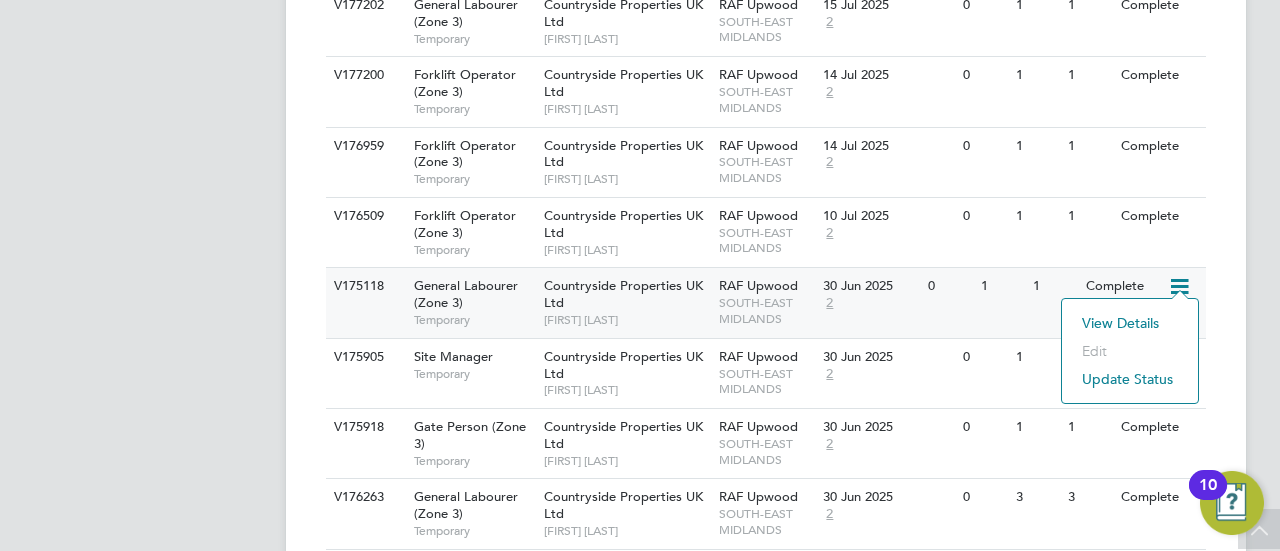 click on "View Details" 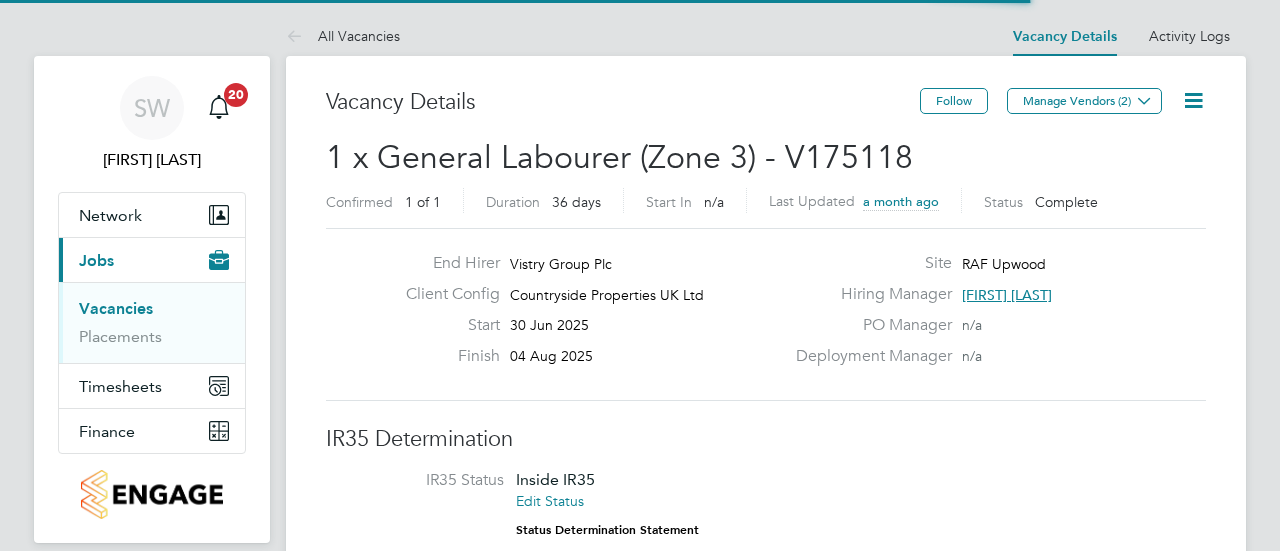 scroll, scrollTop: 0, scrollLeft: 0, axis: both 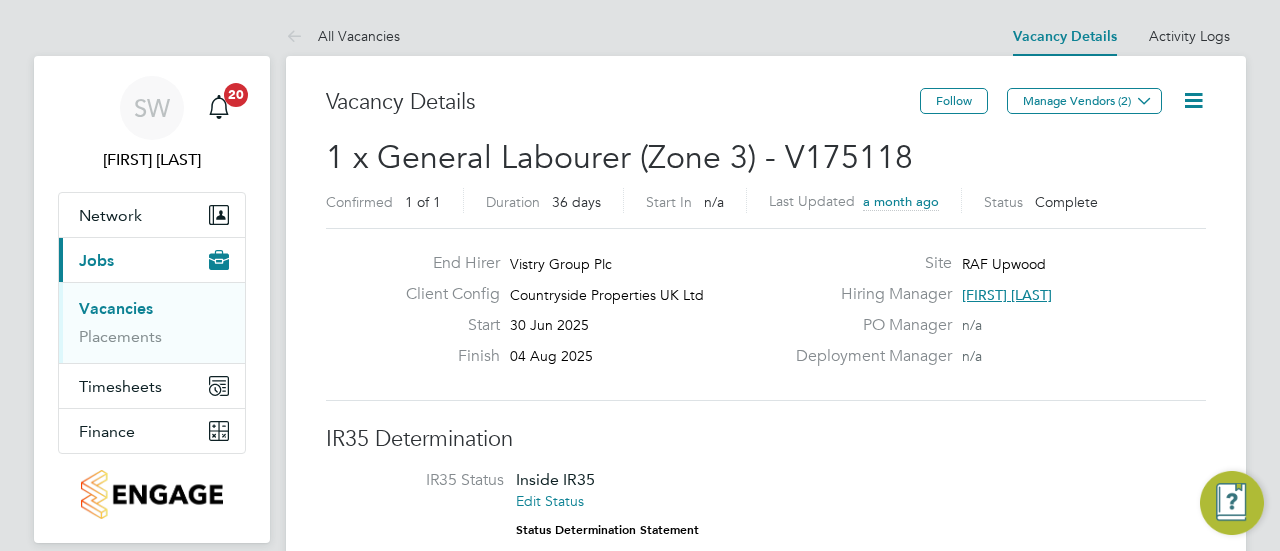 click 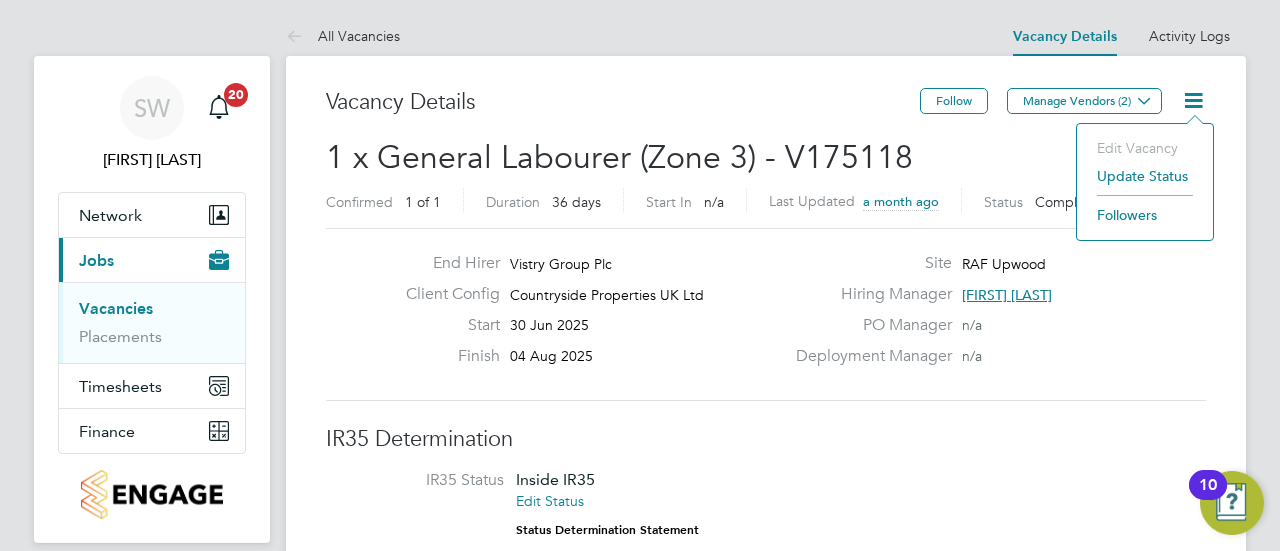 click on "PO Manager" 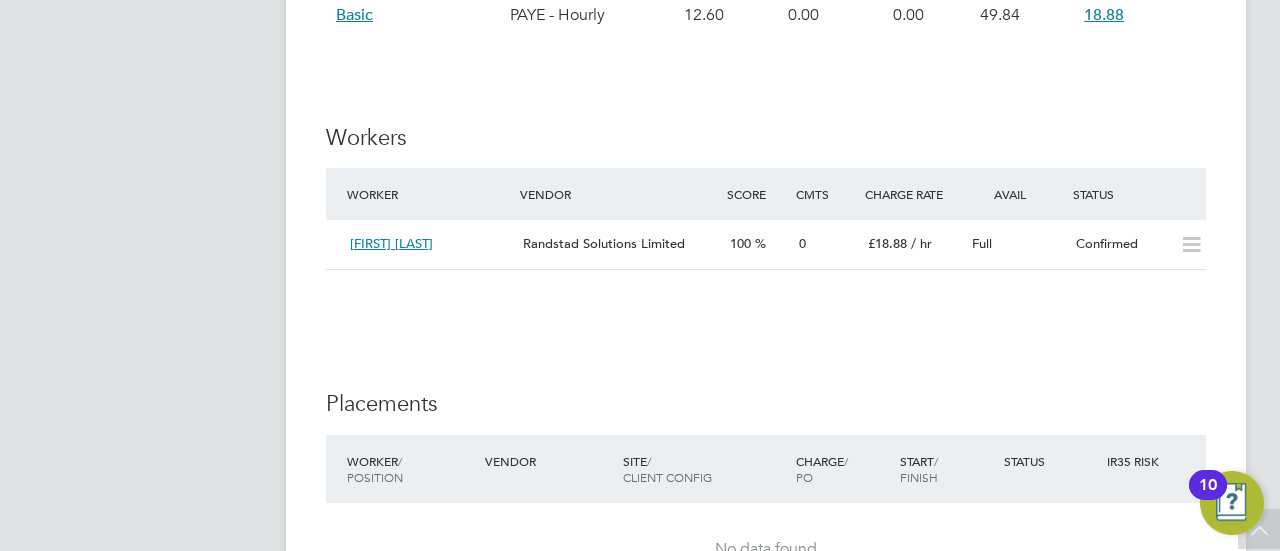 scroll, scrollTop: 1497, scrollLeft: 0, axis: vertical 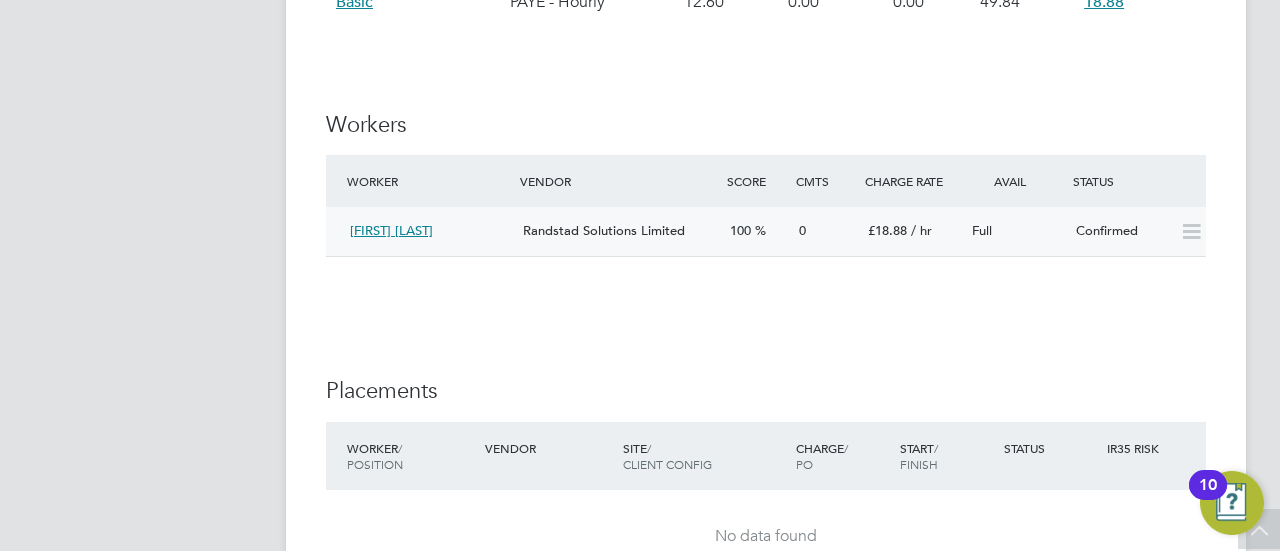 click 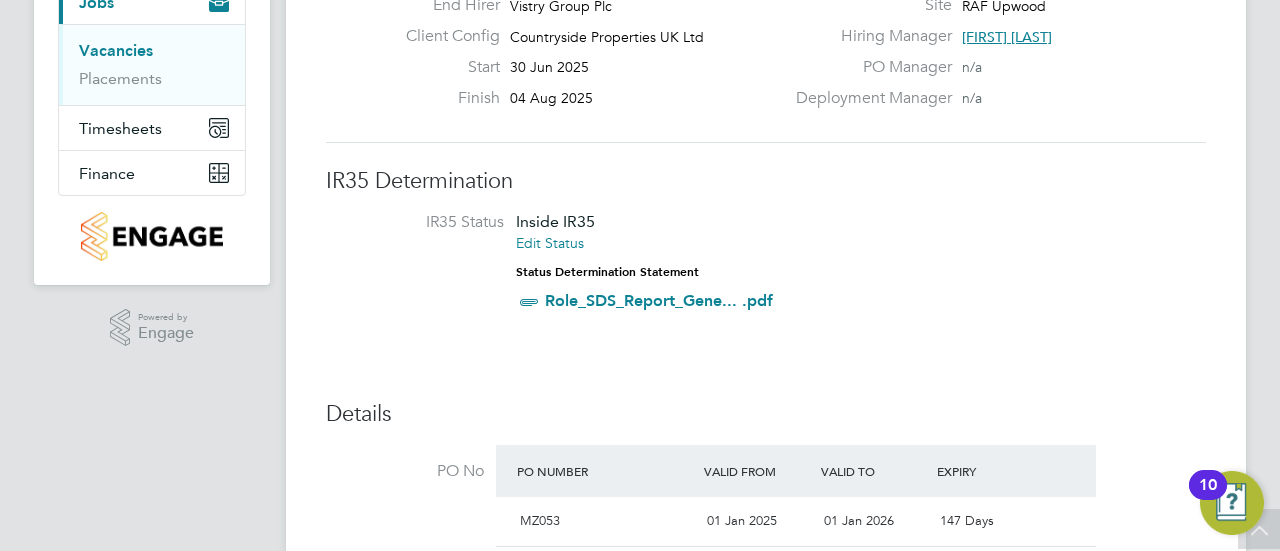 scroll, scrollTop: 0, scrollLeft: 0, axis: both 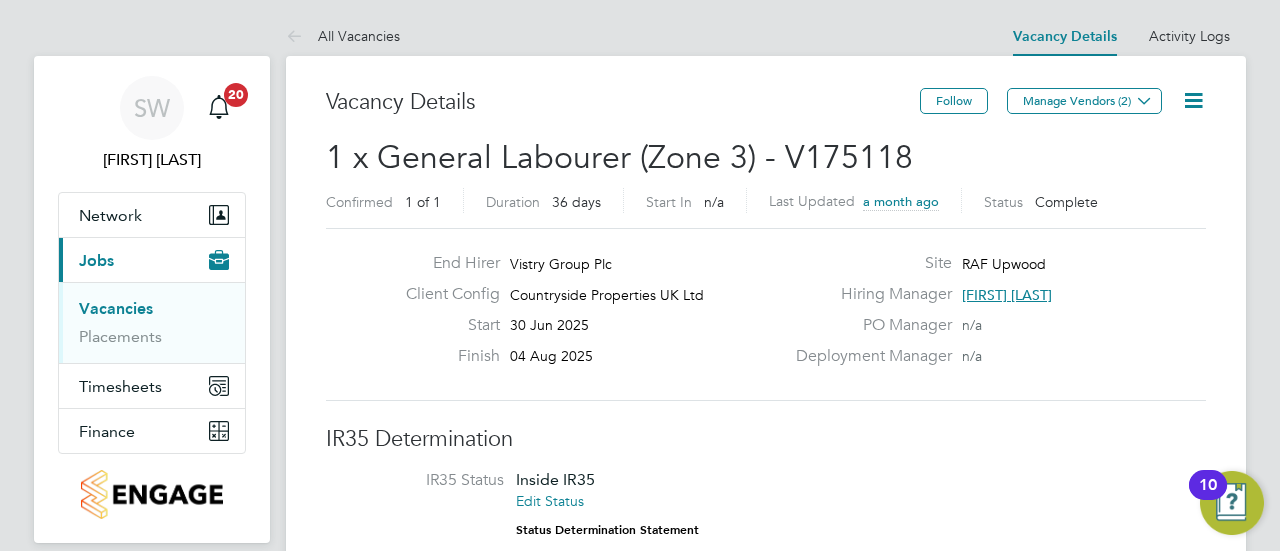 click 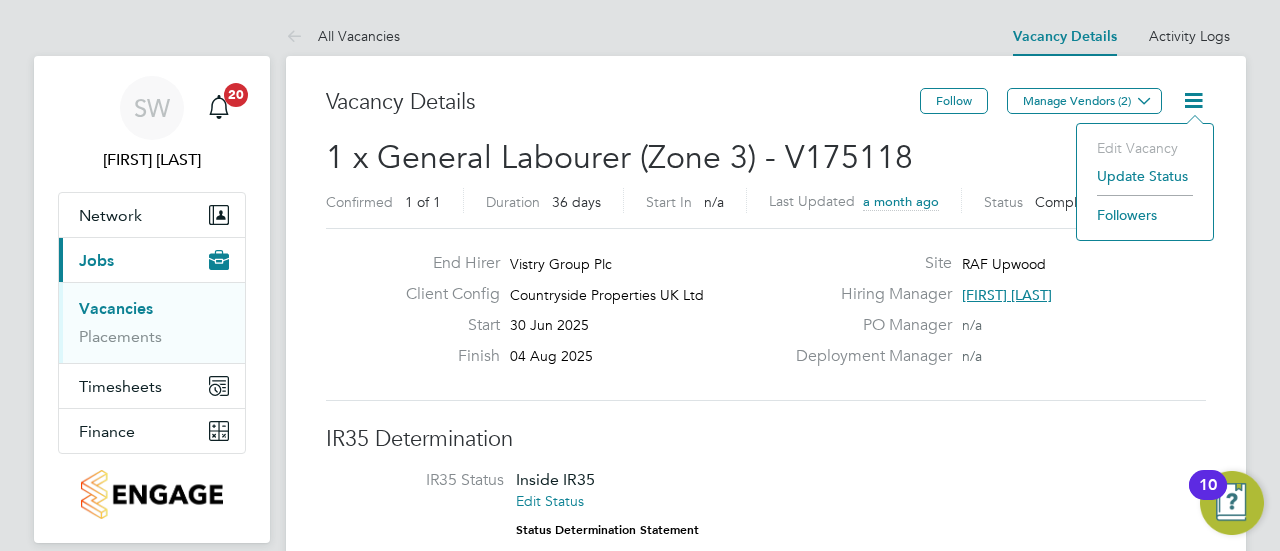 click on "Update Status" 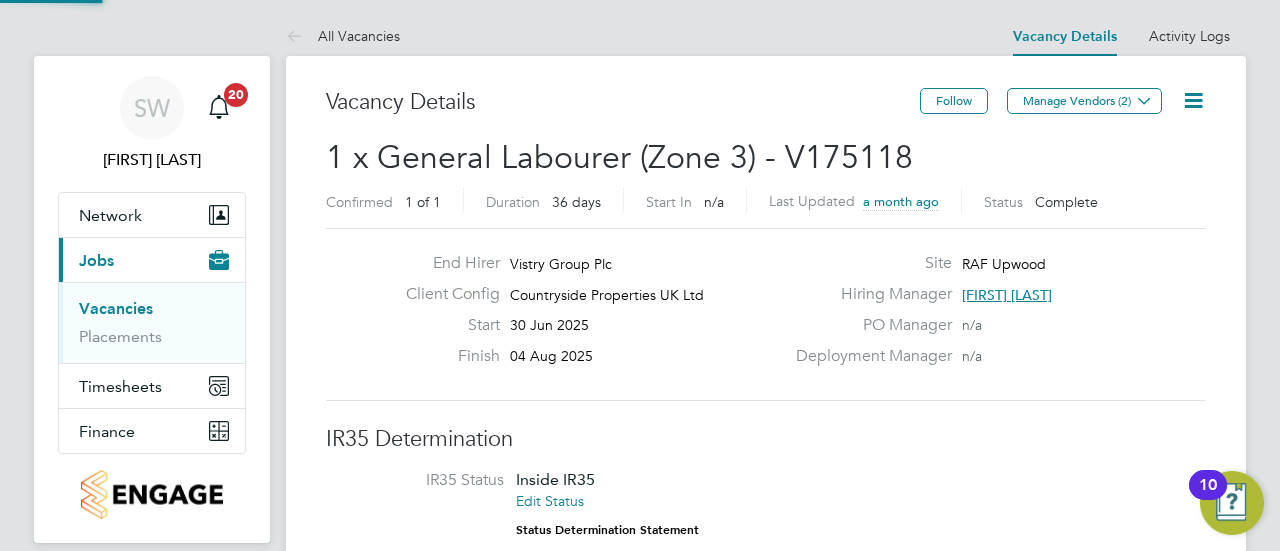 scroll, scrollTop: 10, scrollLeft: 10, axis: both 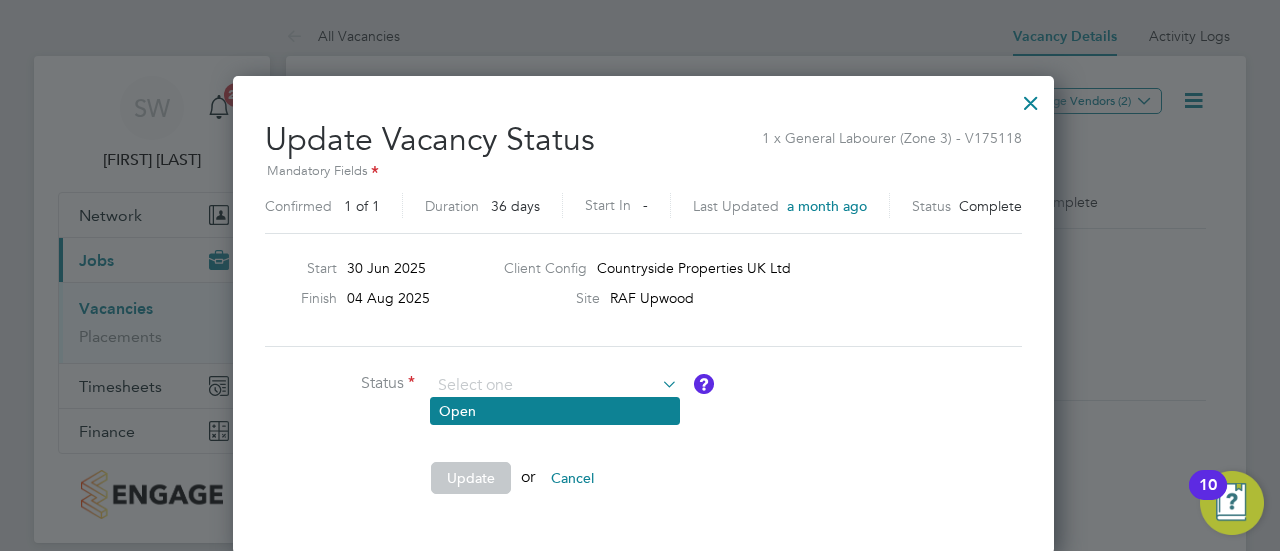 click on "Open" 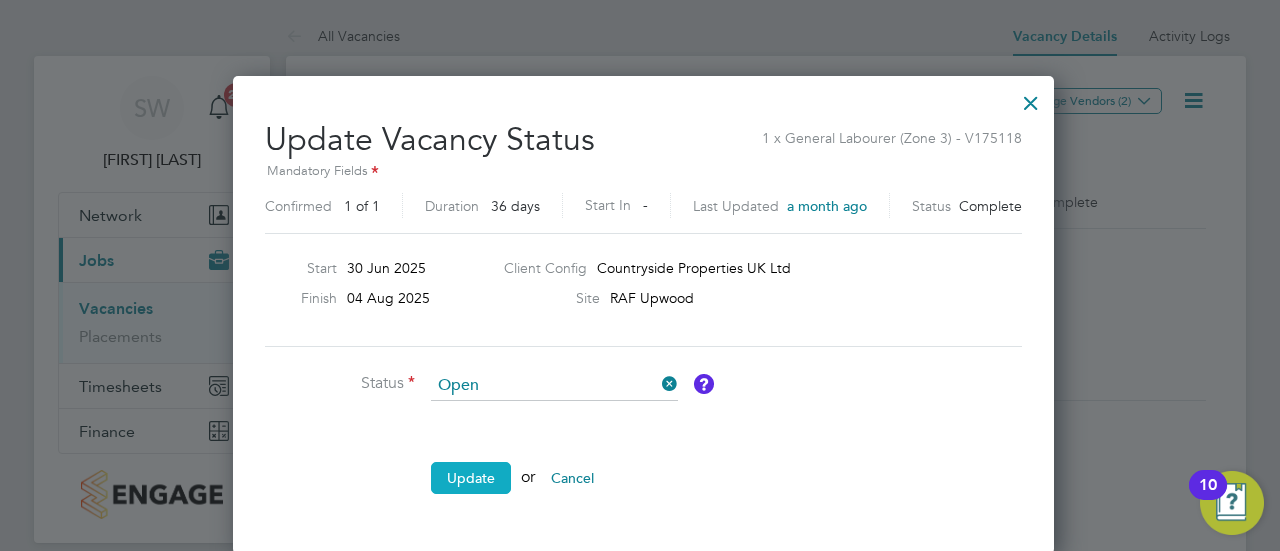 click on "Update" at bounding box center (471, 478) 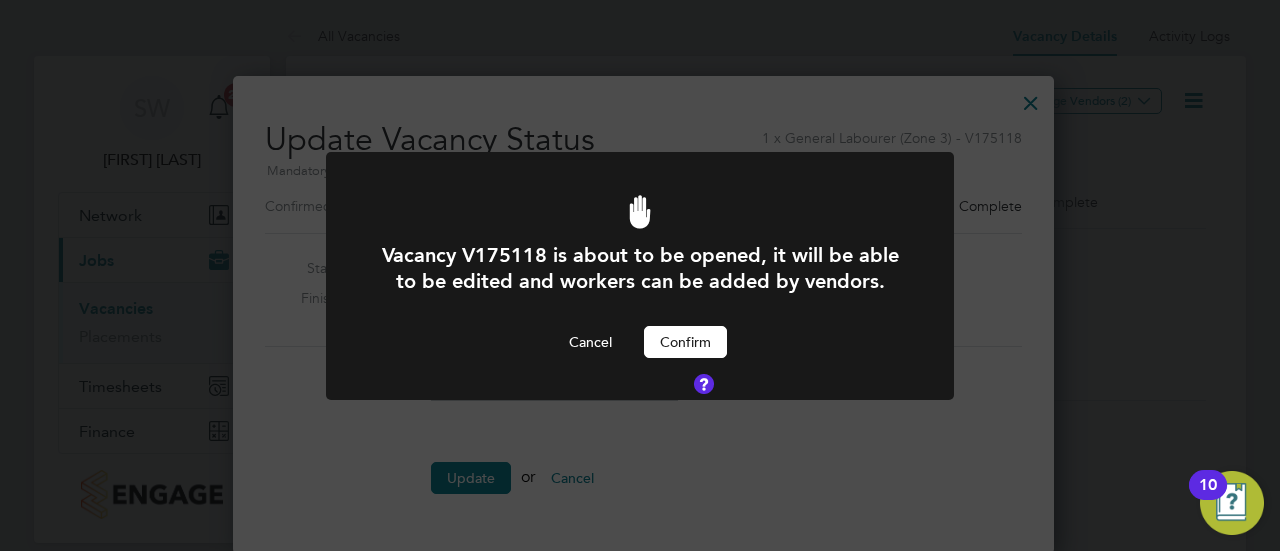 click on "Confirm" at bounding box center (685, 342) 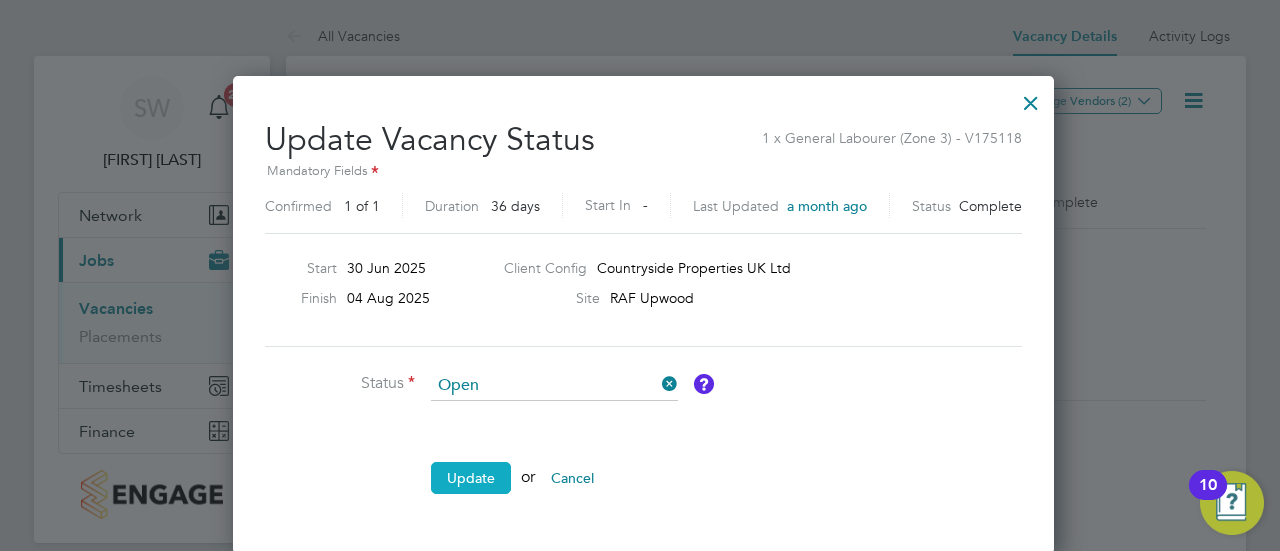 click on "Update" at bounding box center (471, 478) 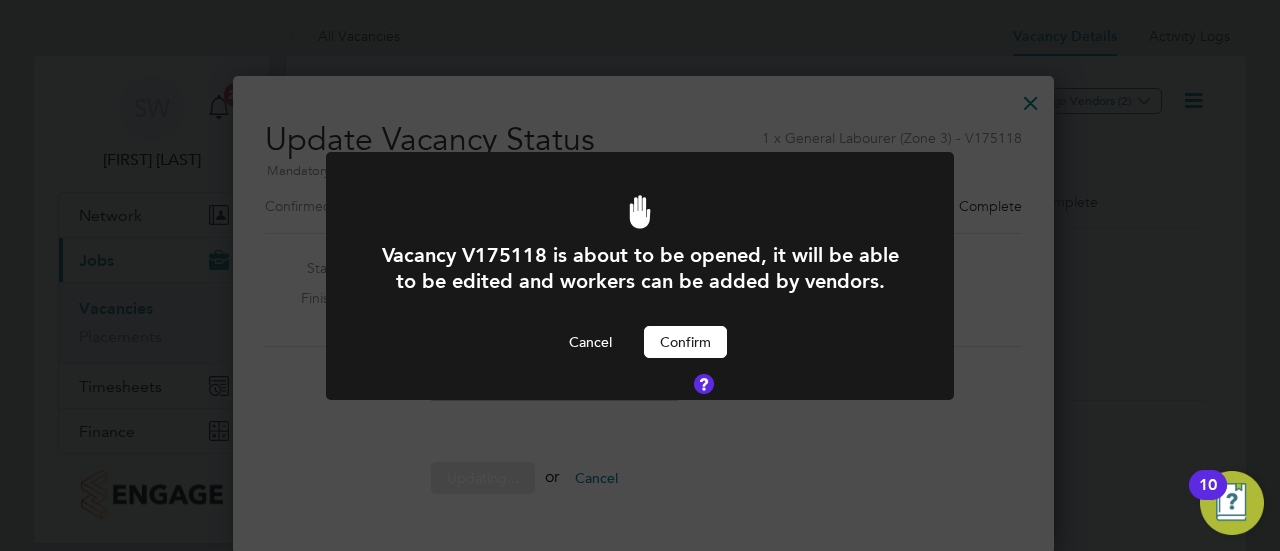 click on "Confirm" at bounding box center [685, 342] 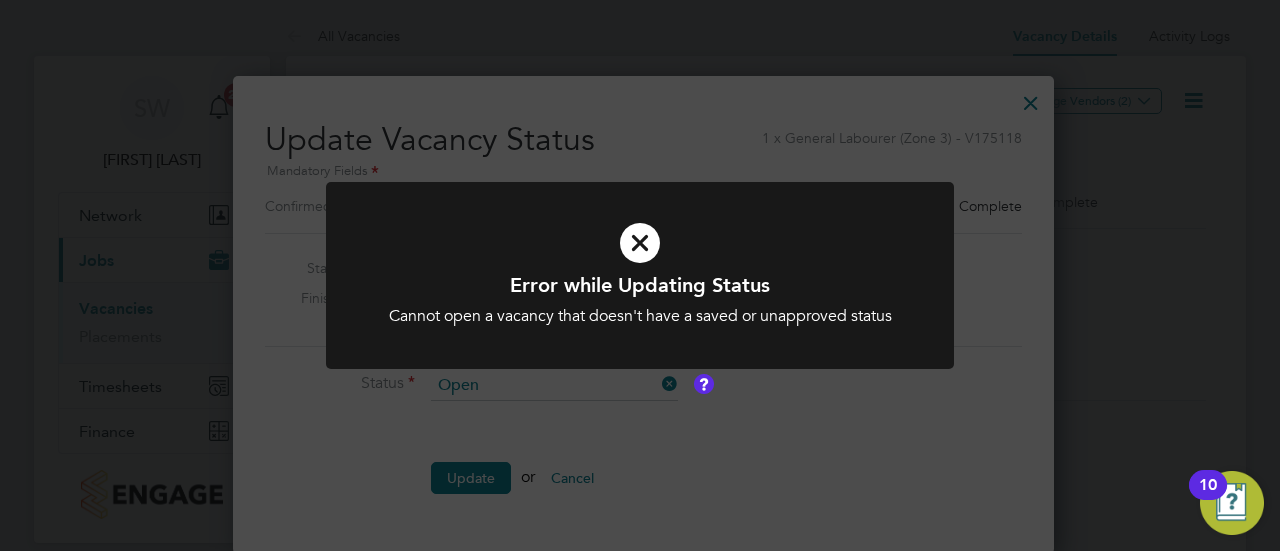 click on "Error while Updating Status Cannot open a vacancy that doesn't have a saved or unapproved status Cancel Okay" 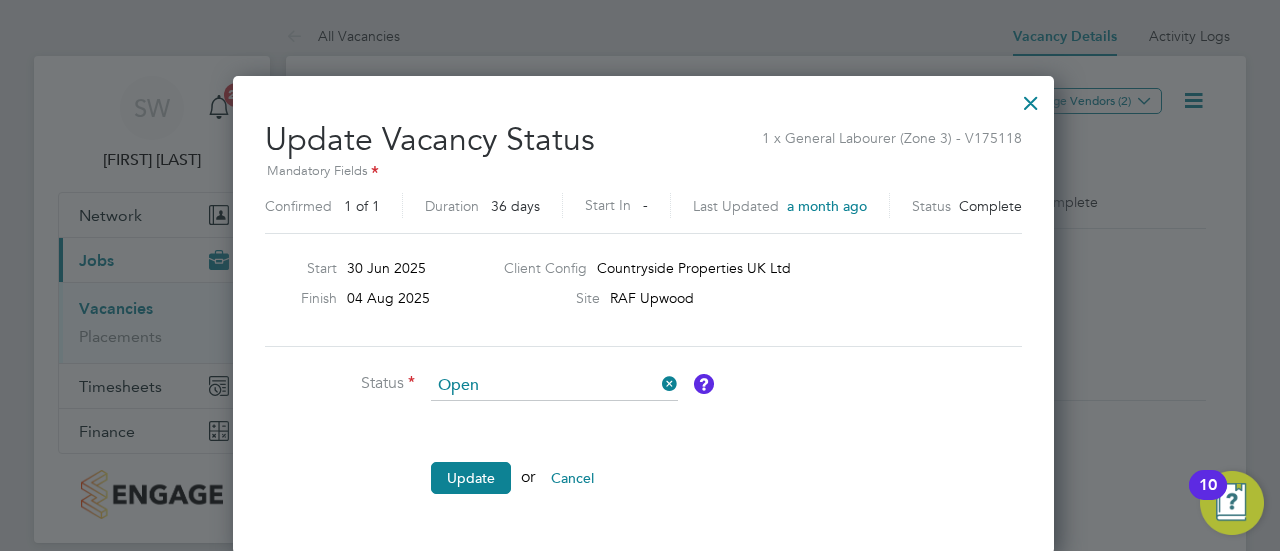 click at bounding box center (1031, 98) 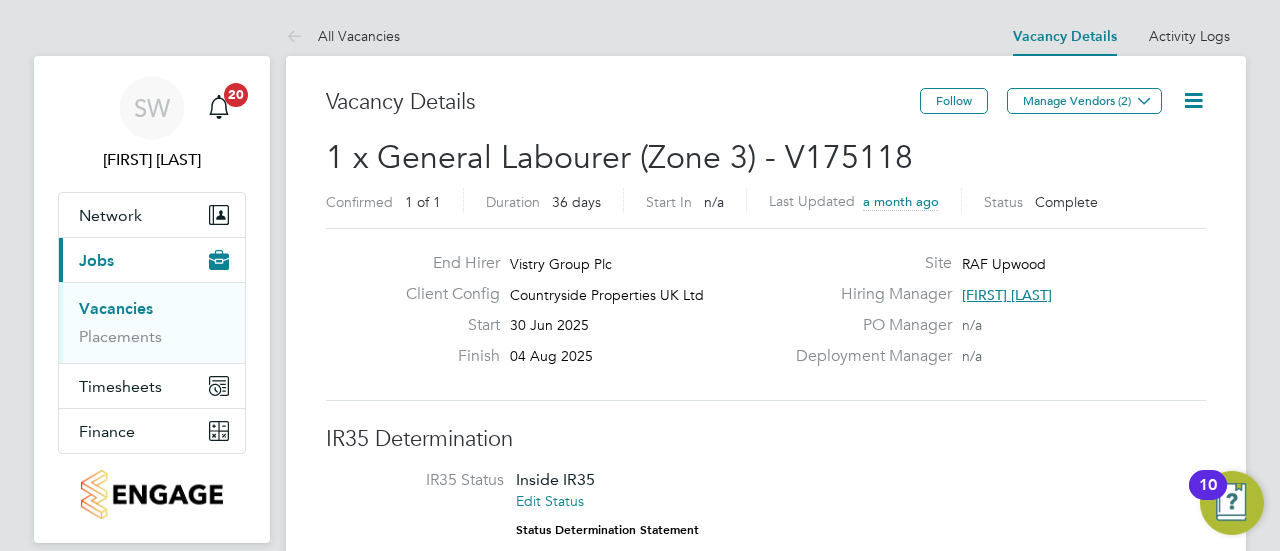 click 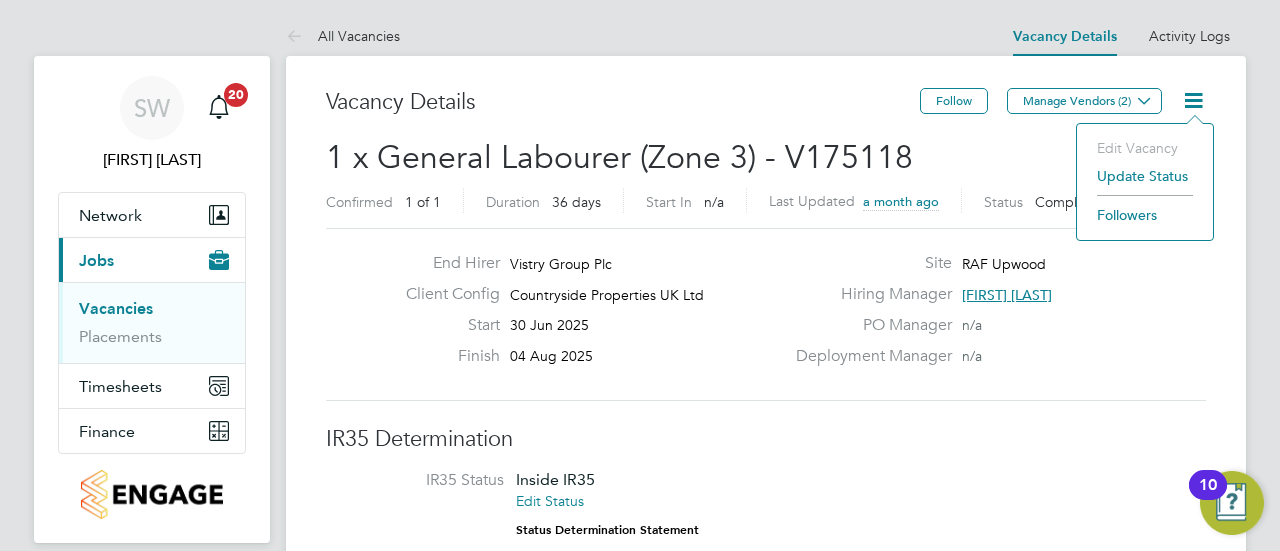 click on "Update Status" 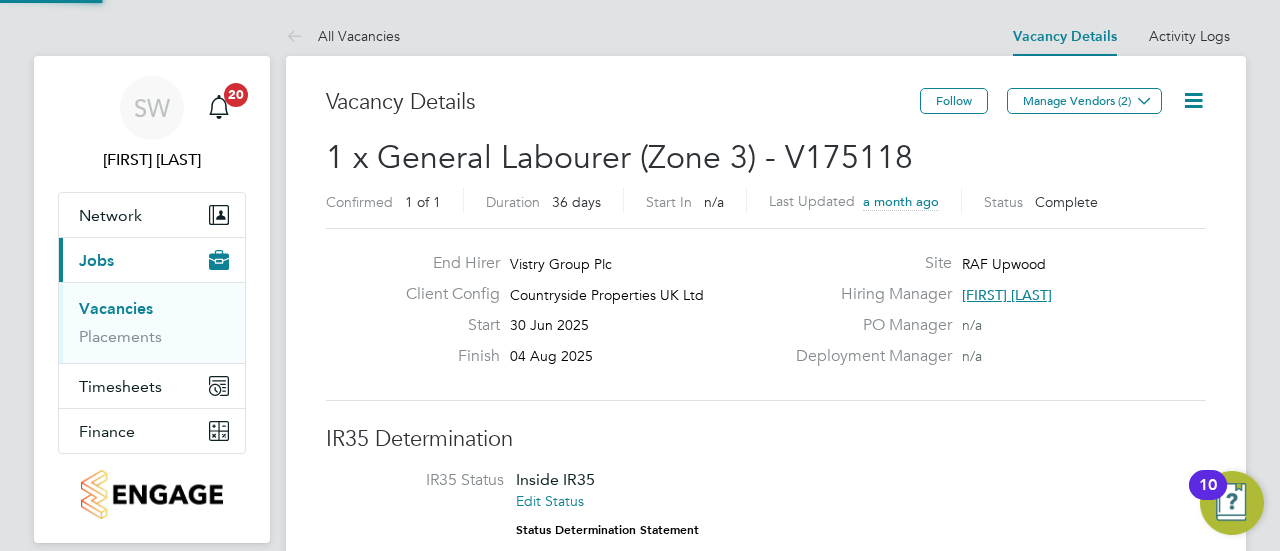 scroll, scrollTop: 10, scrollLeft: 10, axis: both 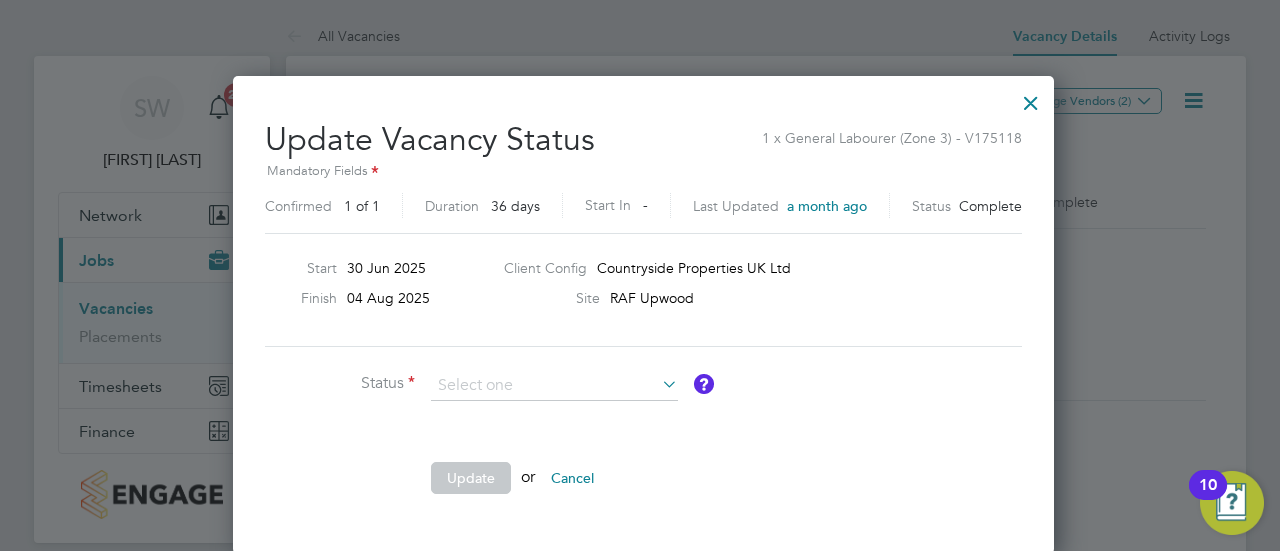 click at bounding box center (1031, 98) 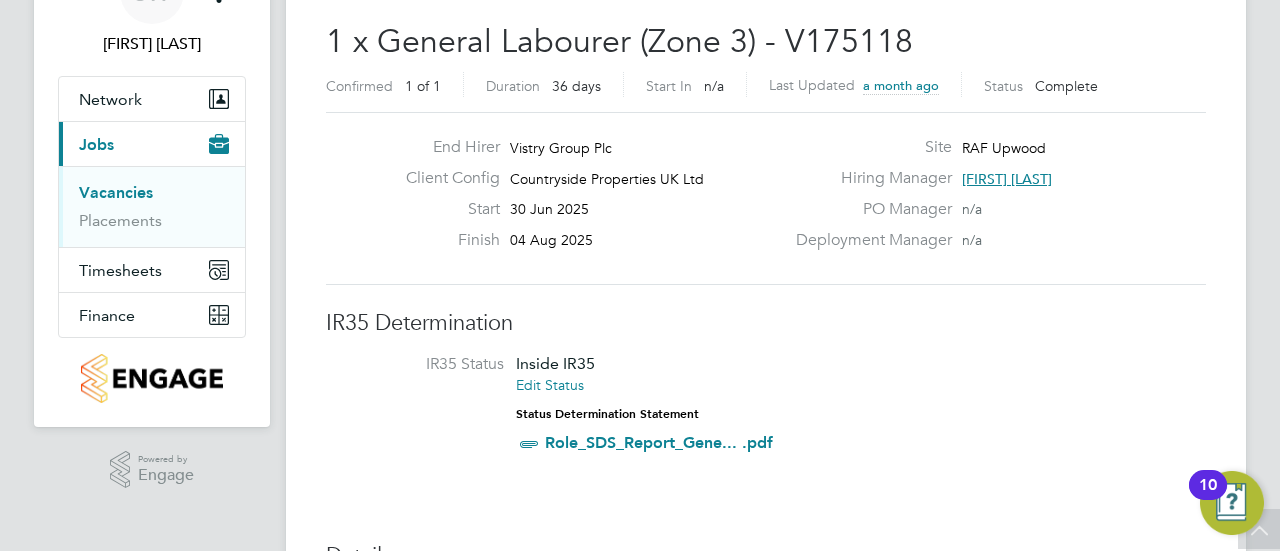 scroll, scrollTop: 114, scrollLeft: 0, axis: vertical 